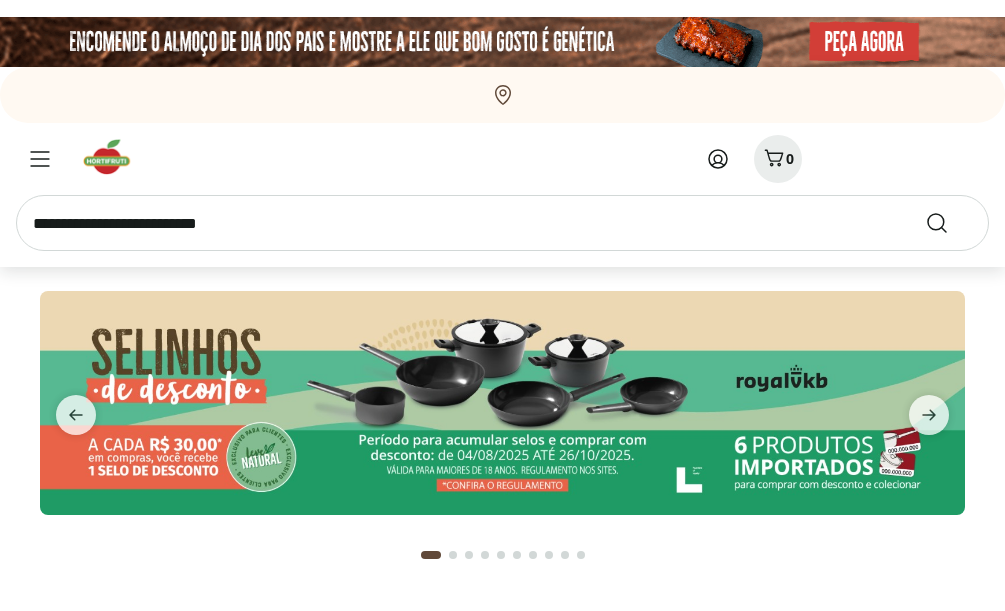 scroll, scrollTop: 0, scrollLeft: 0, axis: both 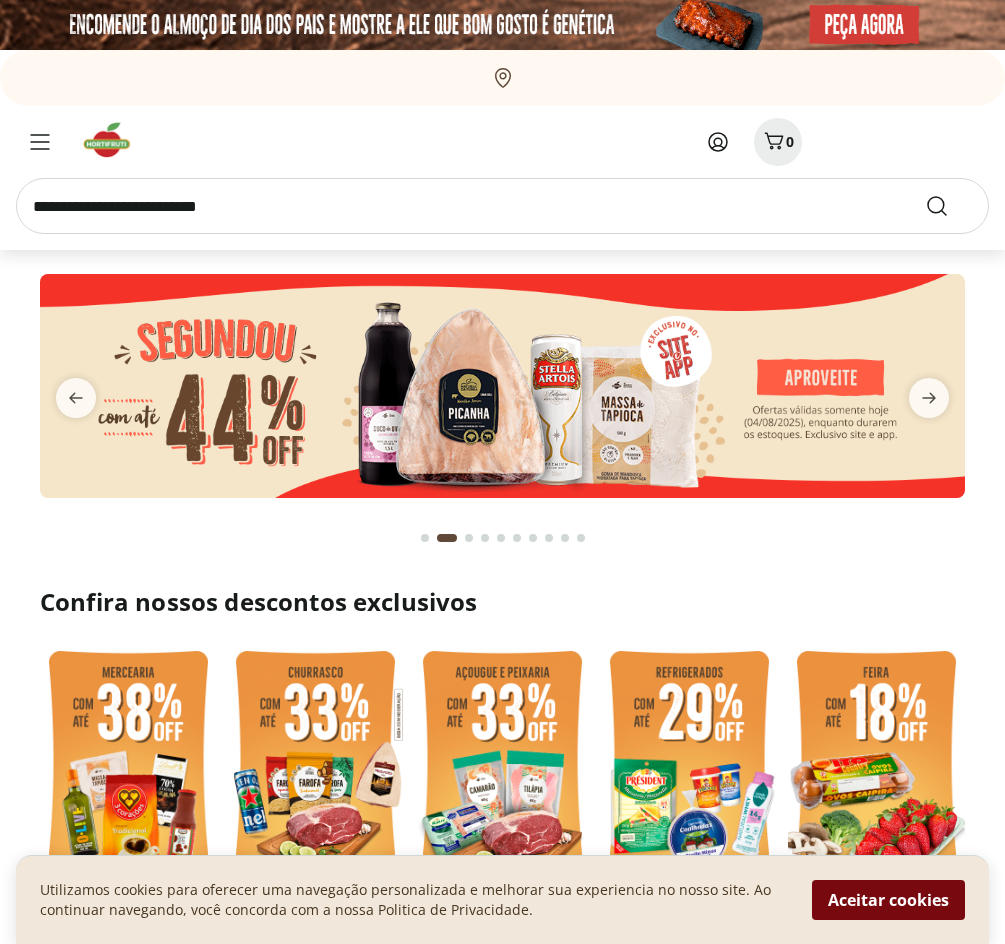 click on "Aceitar cookies" at bounding box center (888, 900) 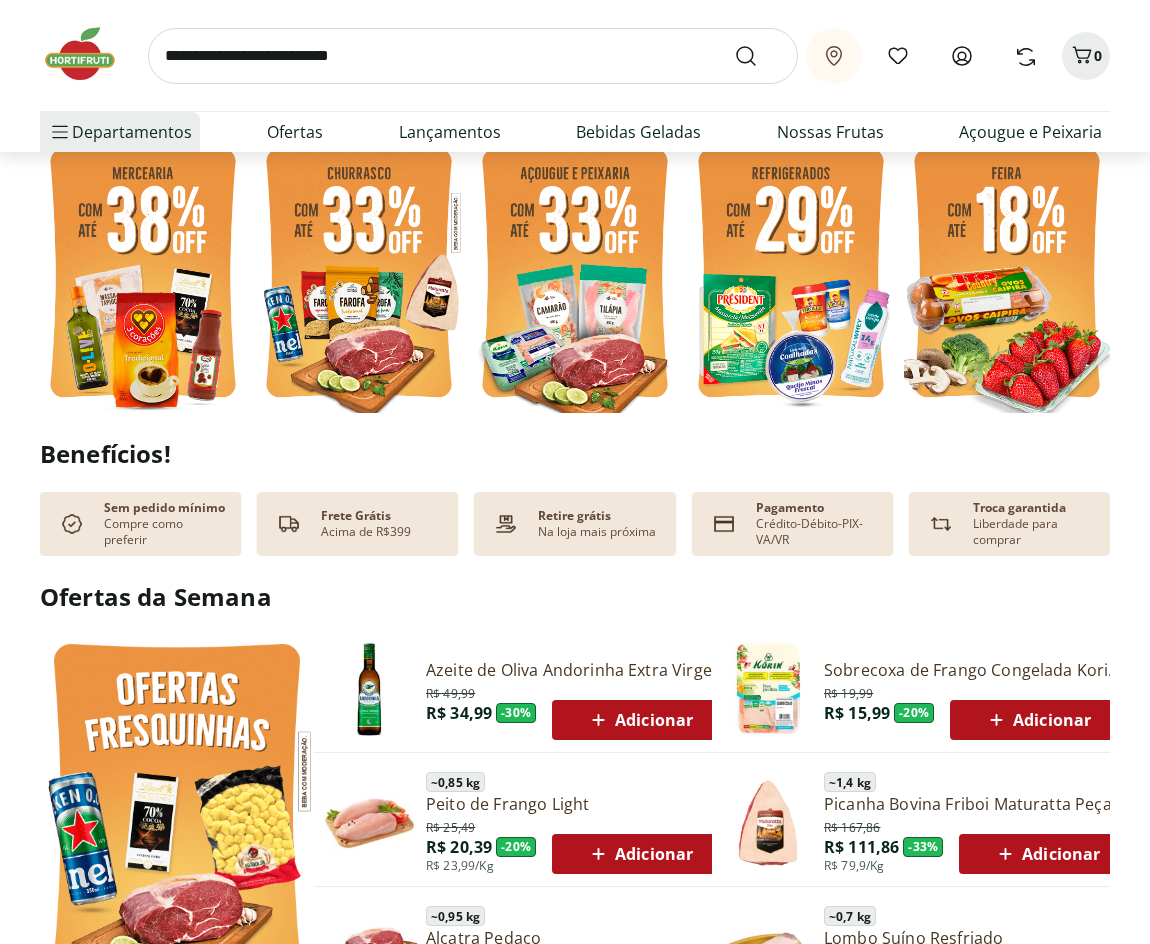 scroll, scrollTop: 500, scrollLeft: 0, axis: vertical 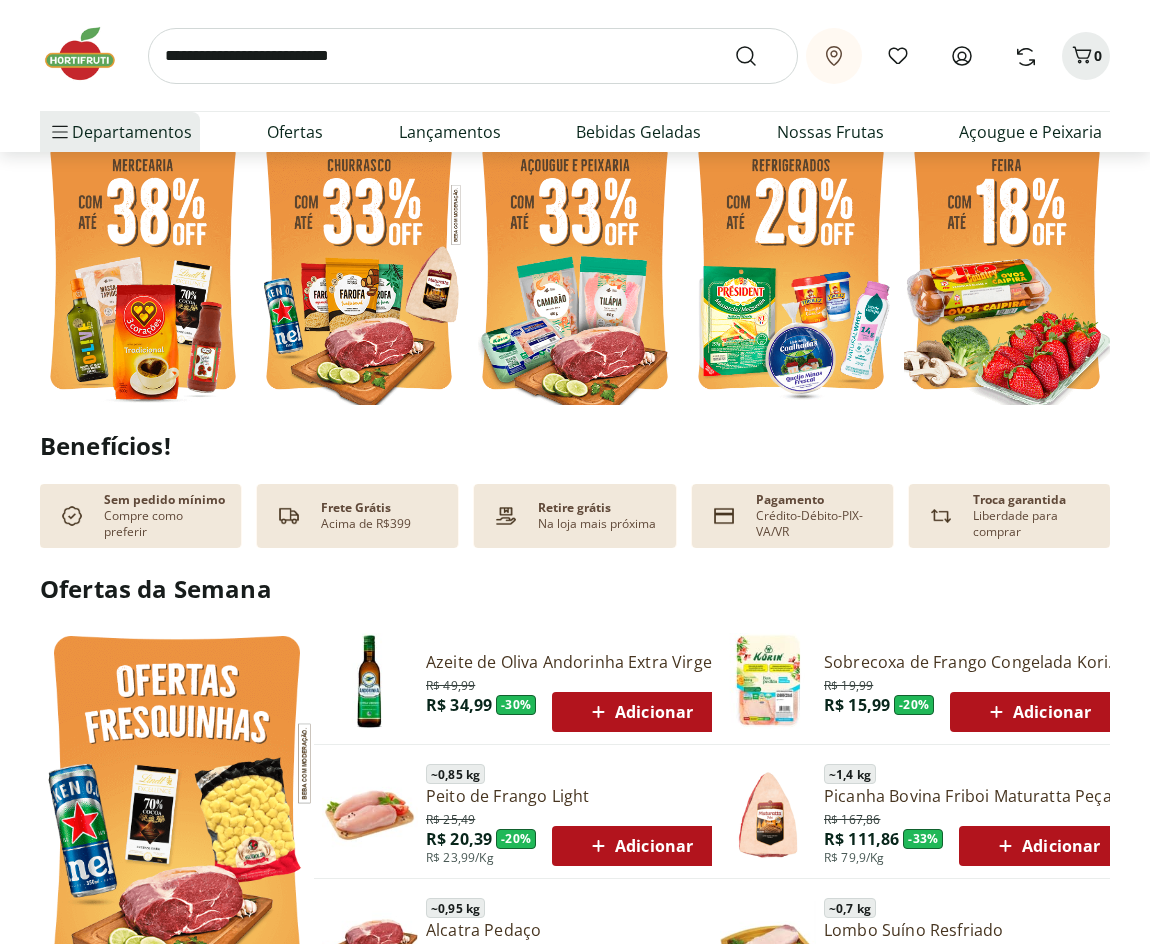 click on "Sobrecoxa de Frango Congelada Korin 600g" at bounding box center (974, 662) 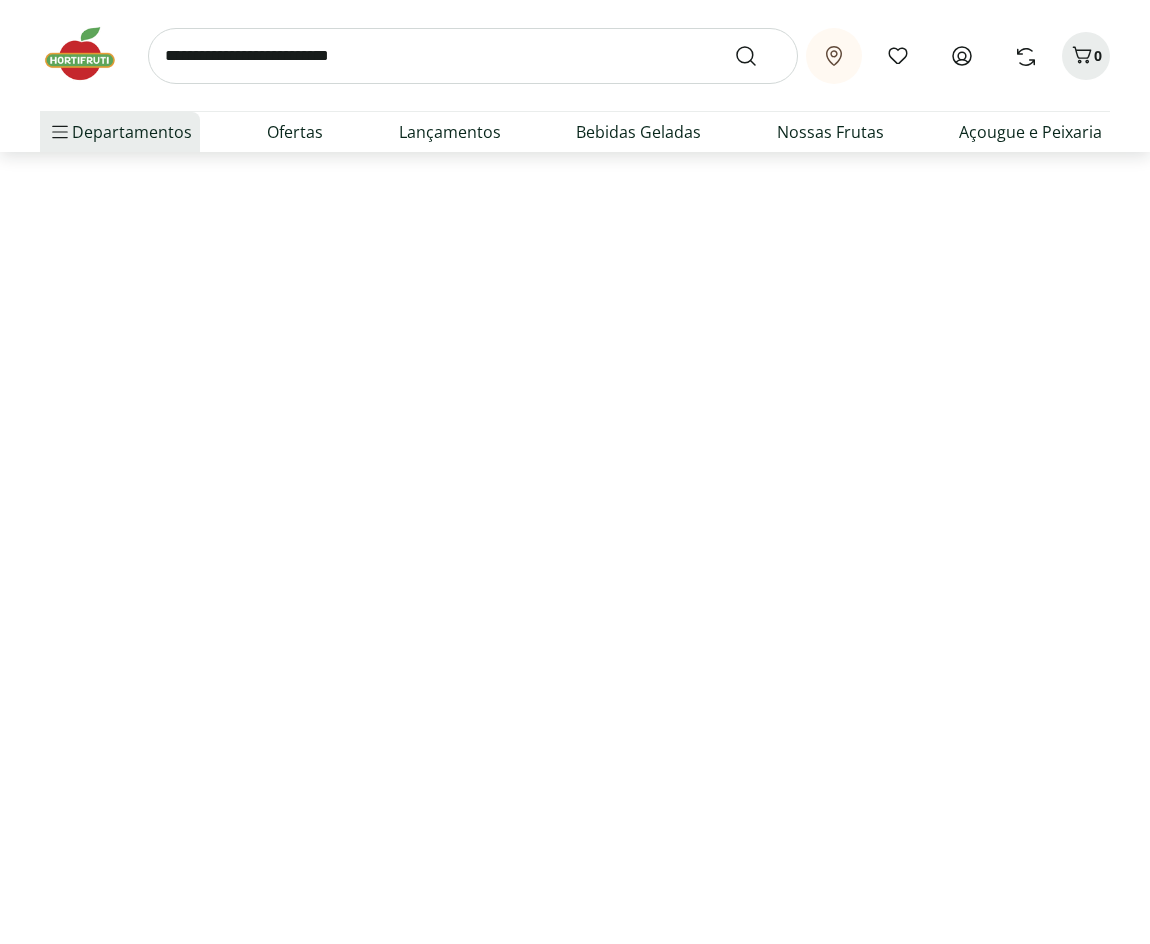 scroll, scrollTop: 0, scrollLeft: 0, axis: both 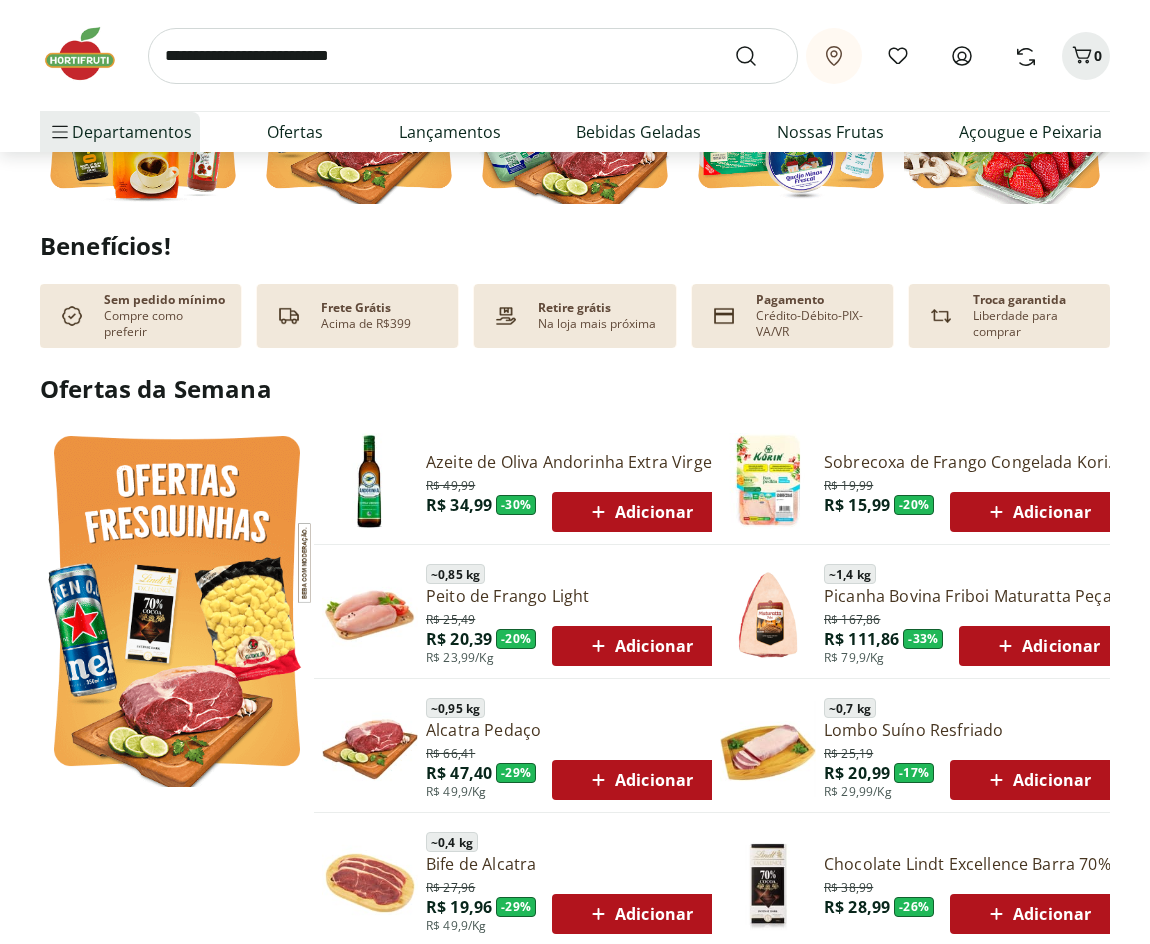 click on "Adicionar" at bounding box center (639, 512) 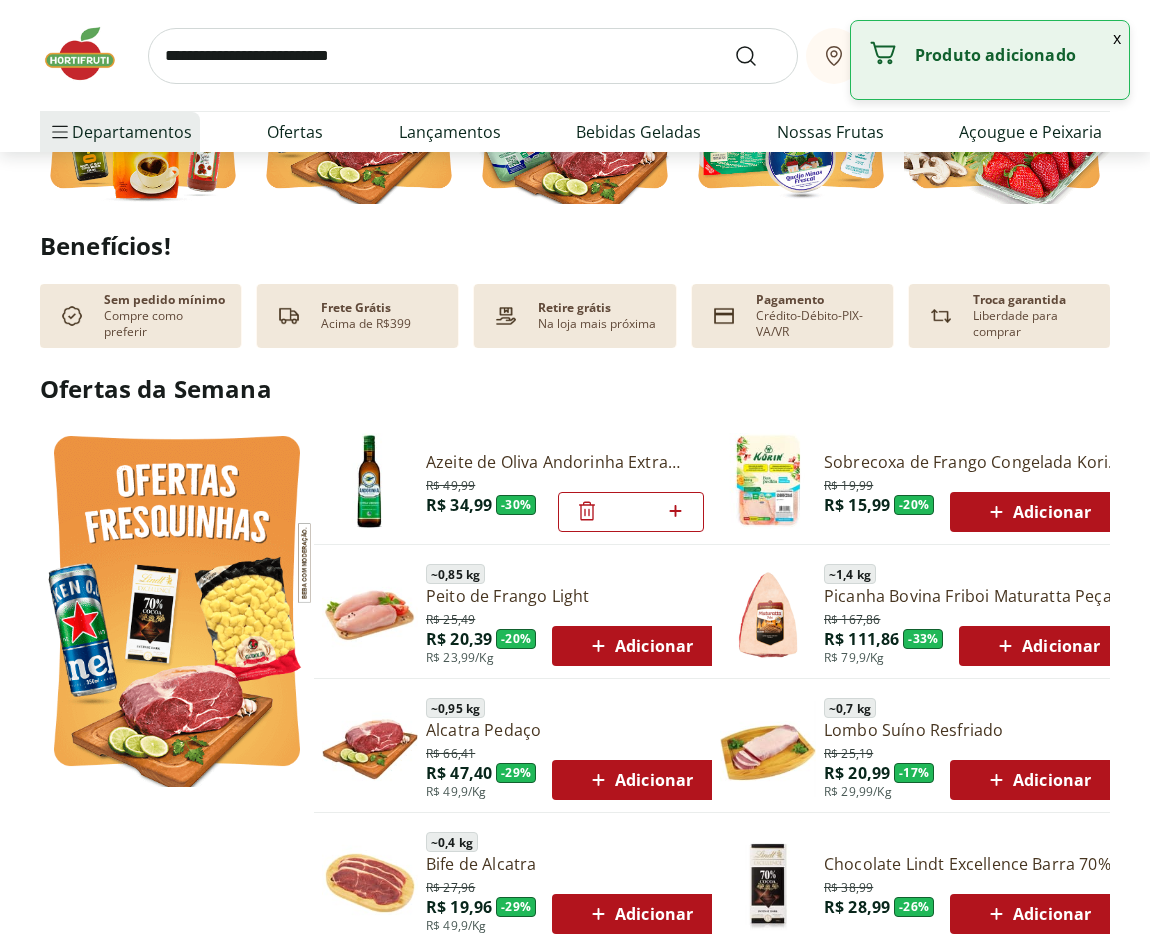 click on "Adicionar" at bounding box center [1037, 512] 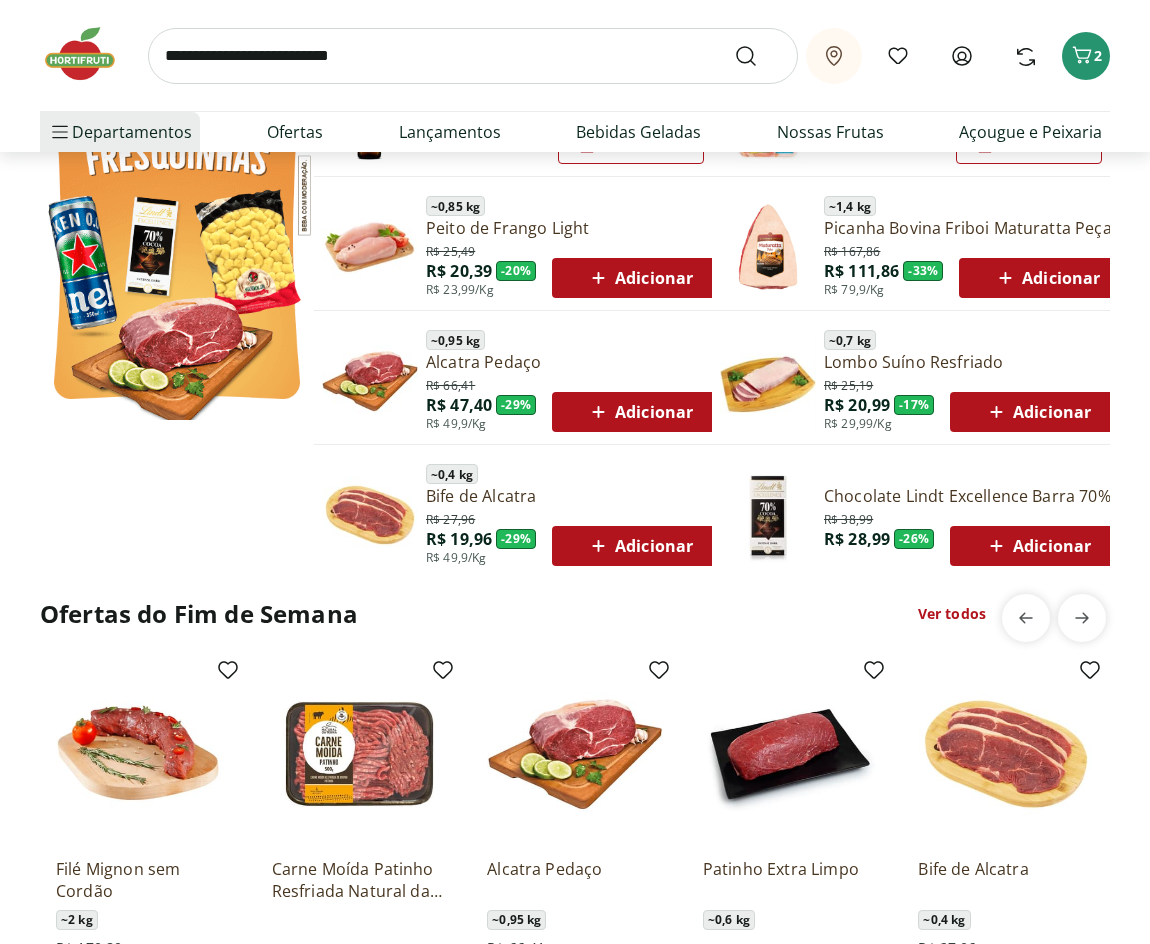 scroll, scrollTop: 1100, scrollLeft: 0, axis: vertical 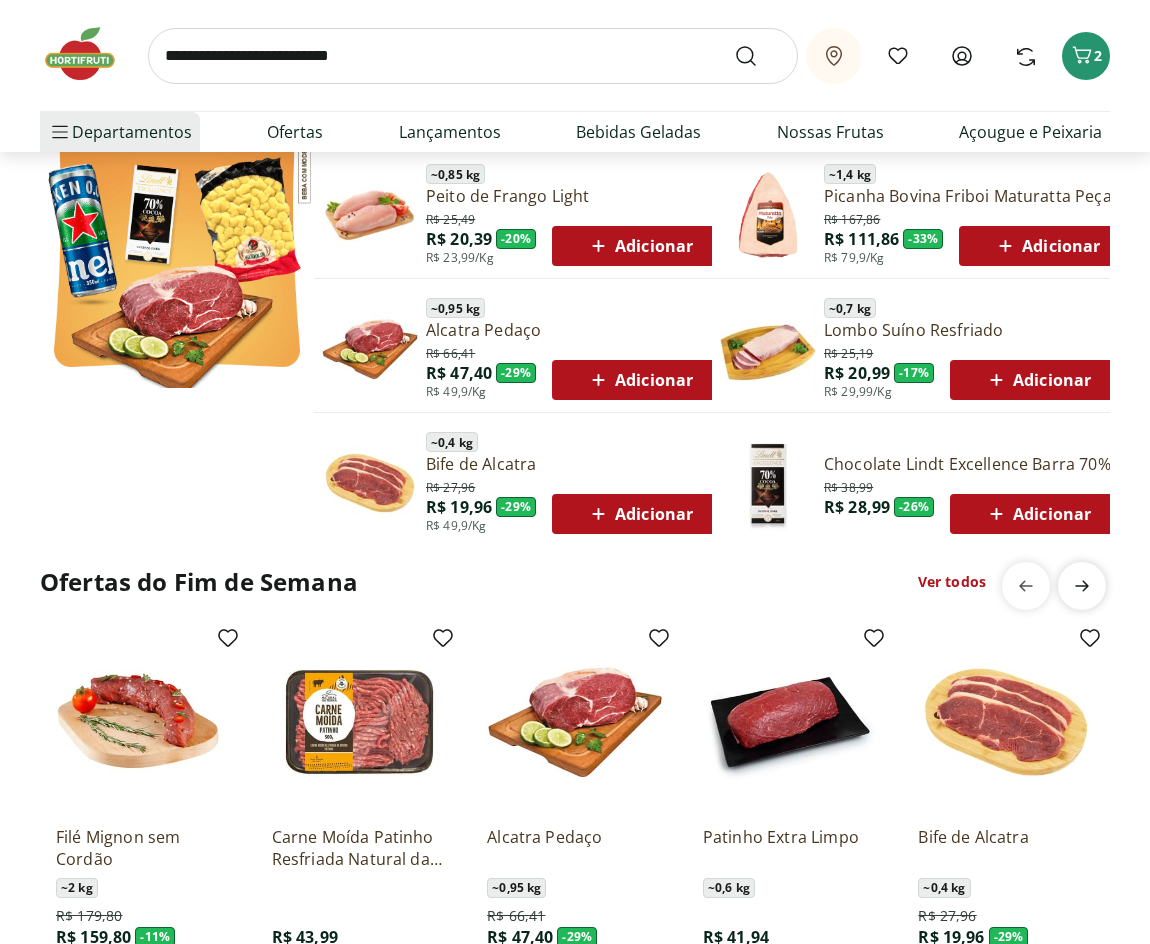 click 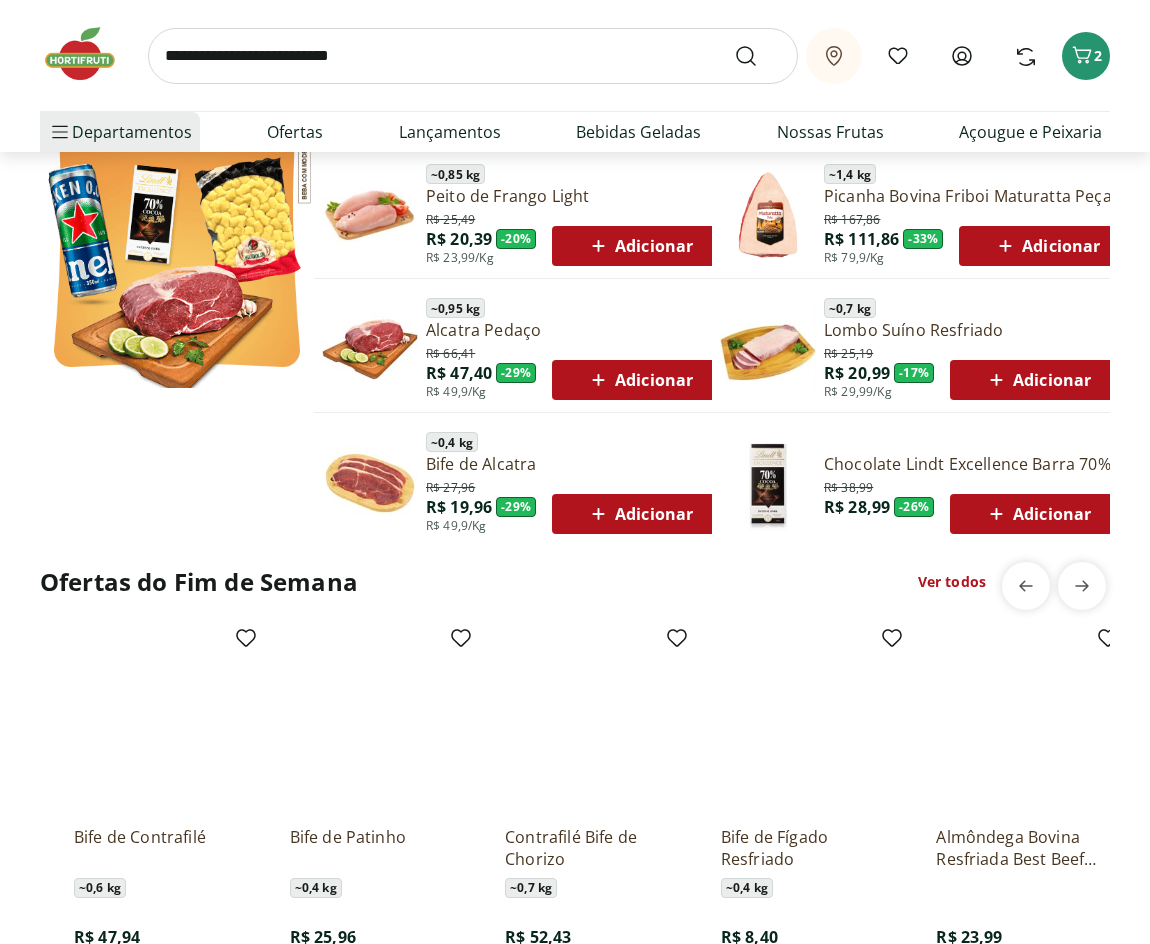 scroll, scrollTop: 0, scrollLeft: 1078, axis: horizontal 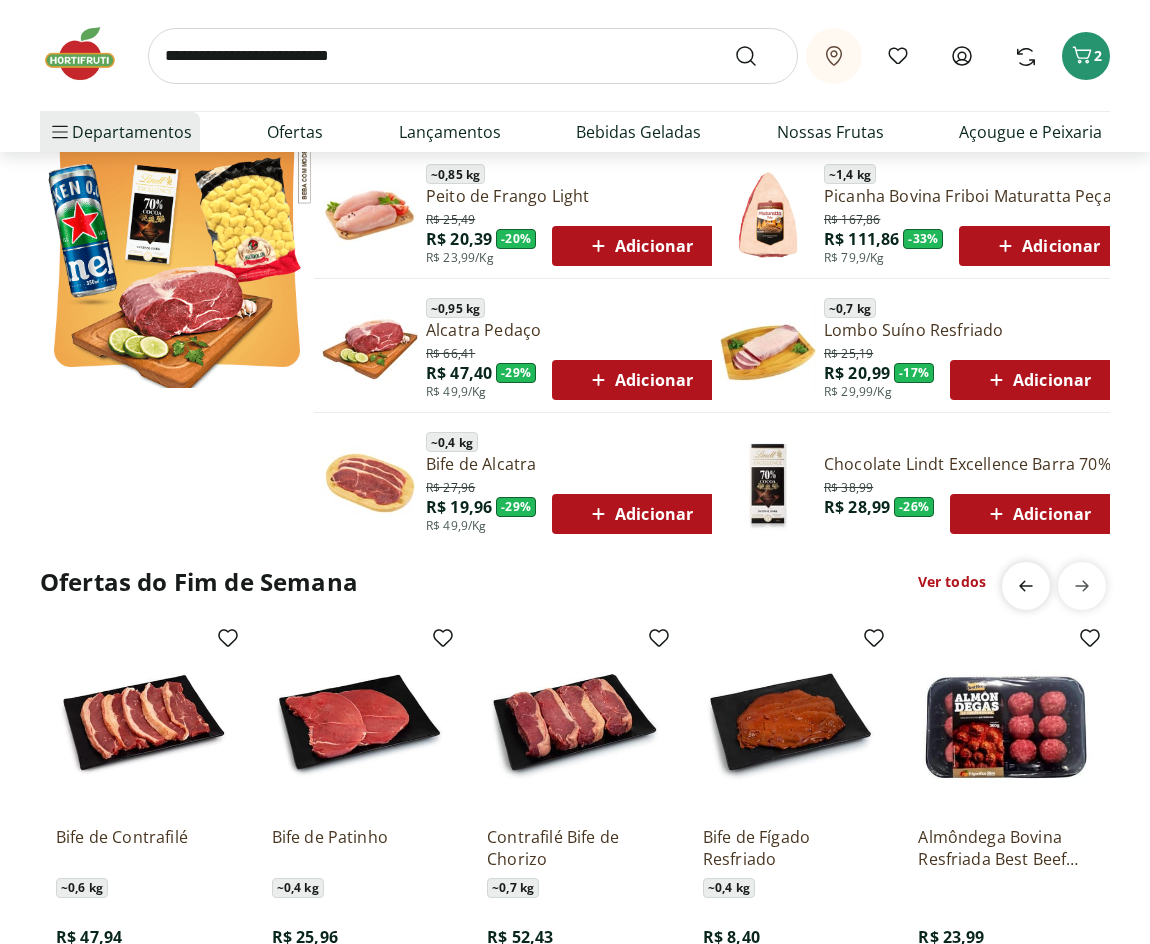 click 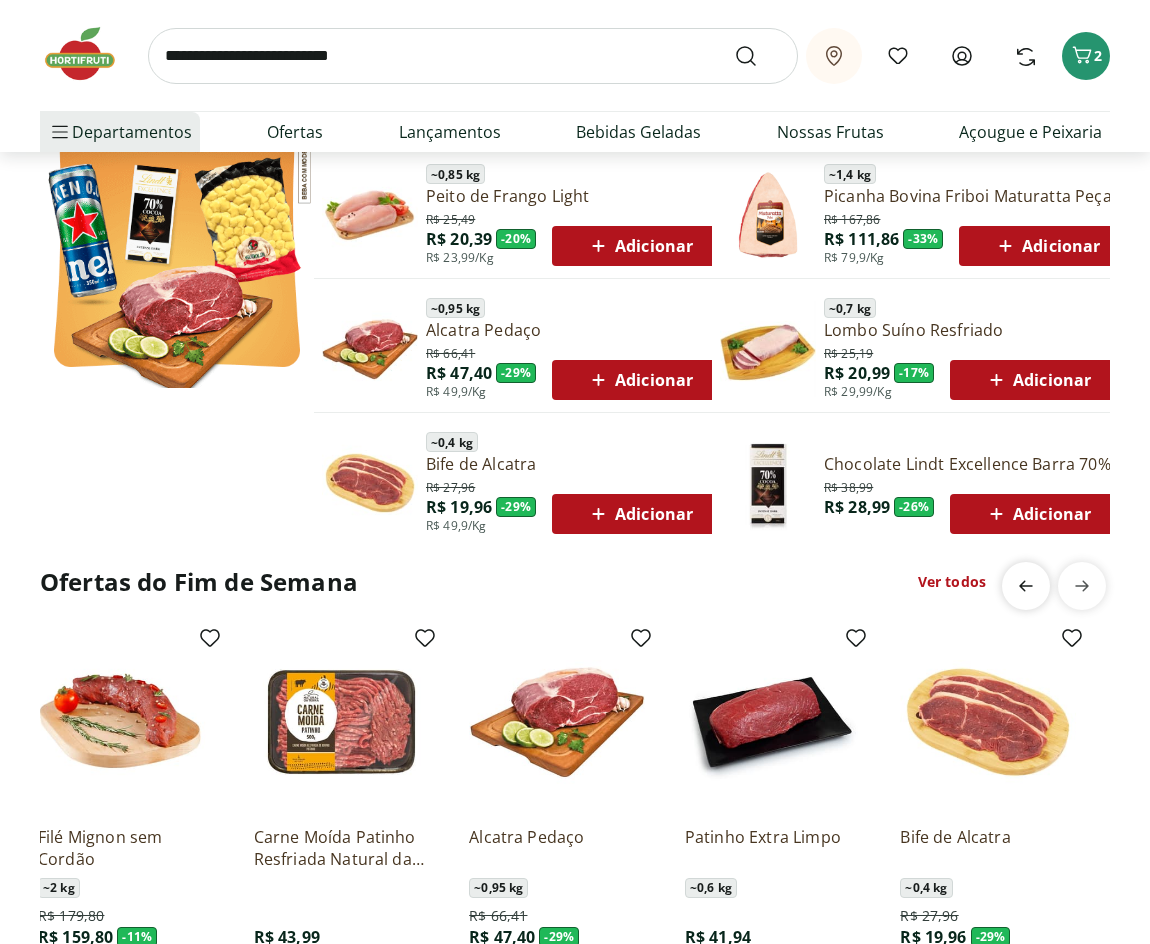 scroll, scrollTop: 0, scrollLeft: 0, axis: both 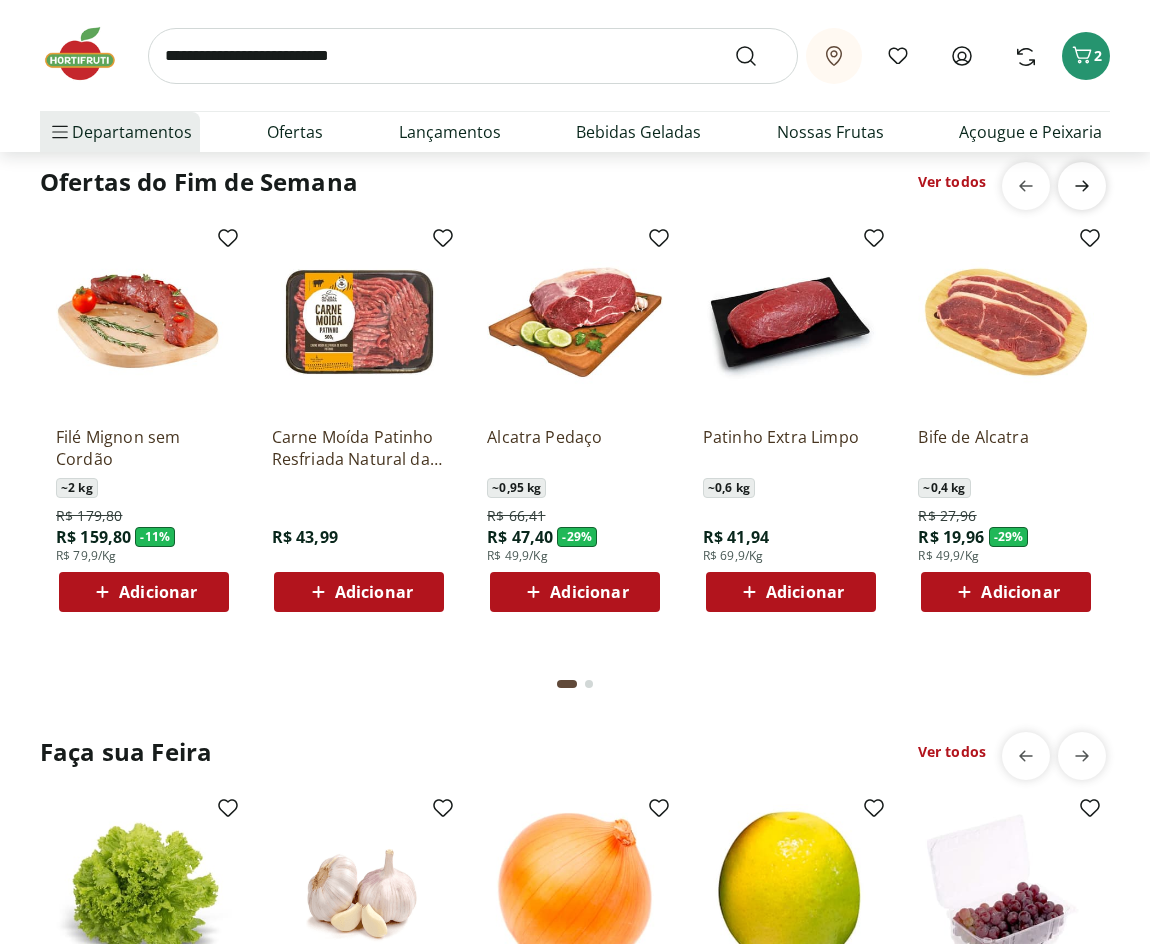 click at bounding box center [1082, 186] 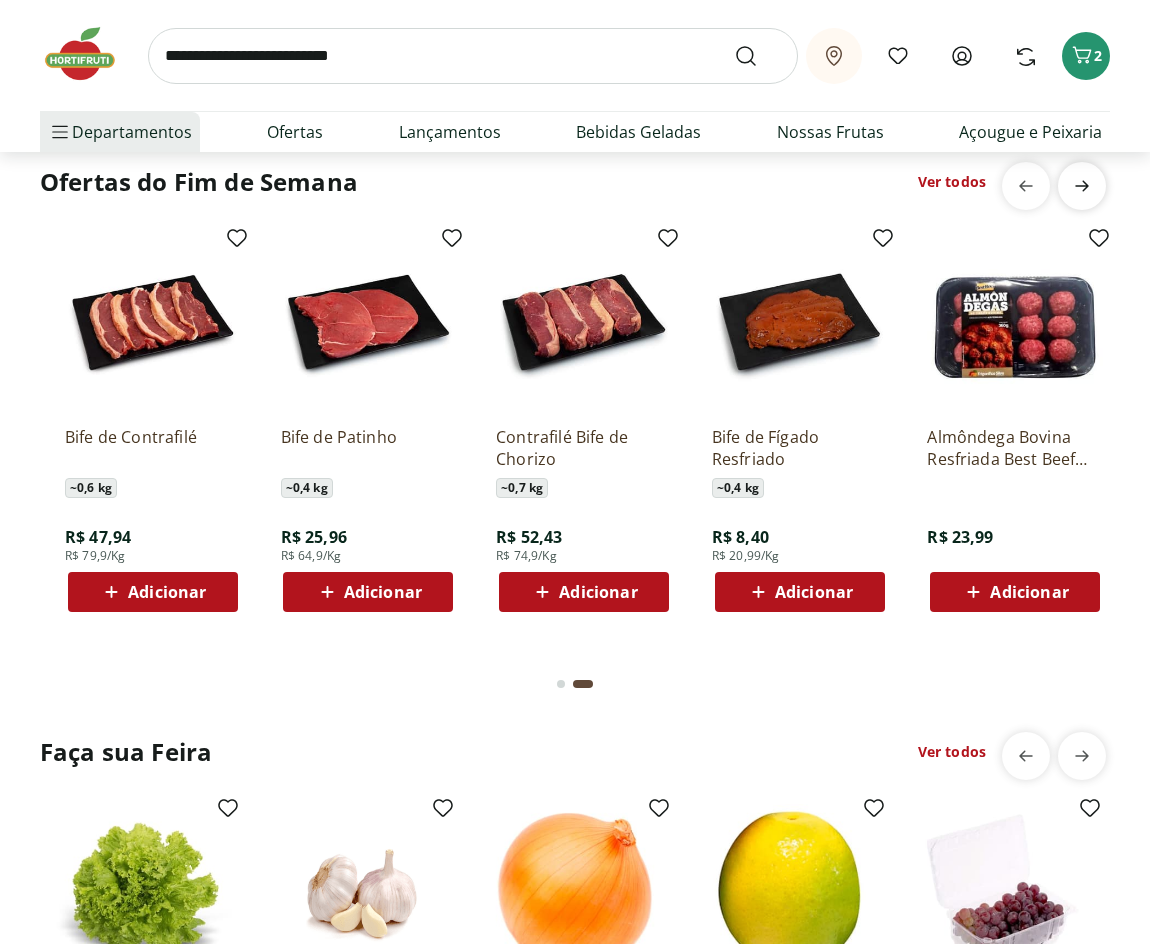 scroll, scrollTop: 0, scrollLeft: 1078, axis: horizontal 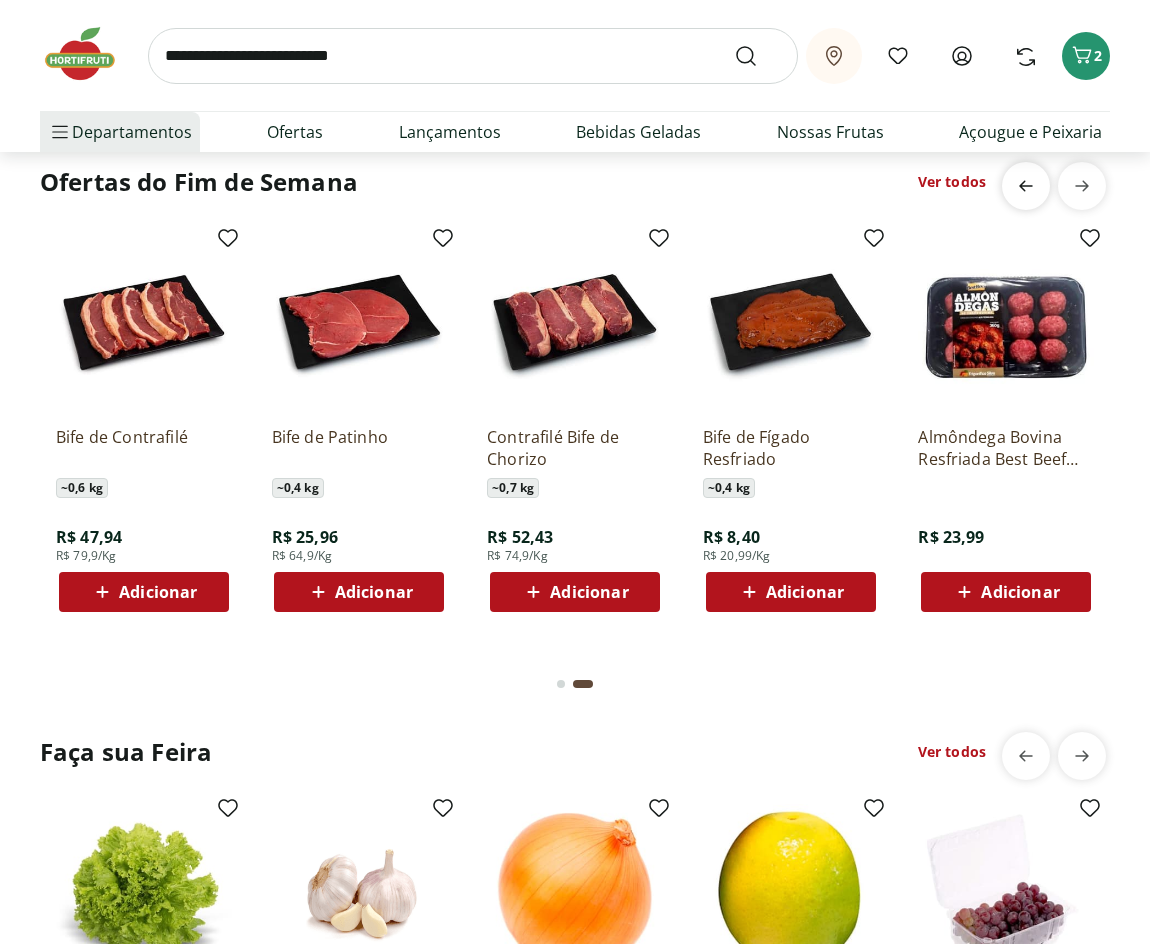 click 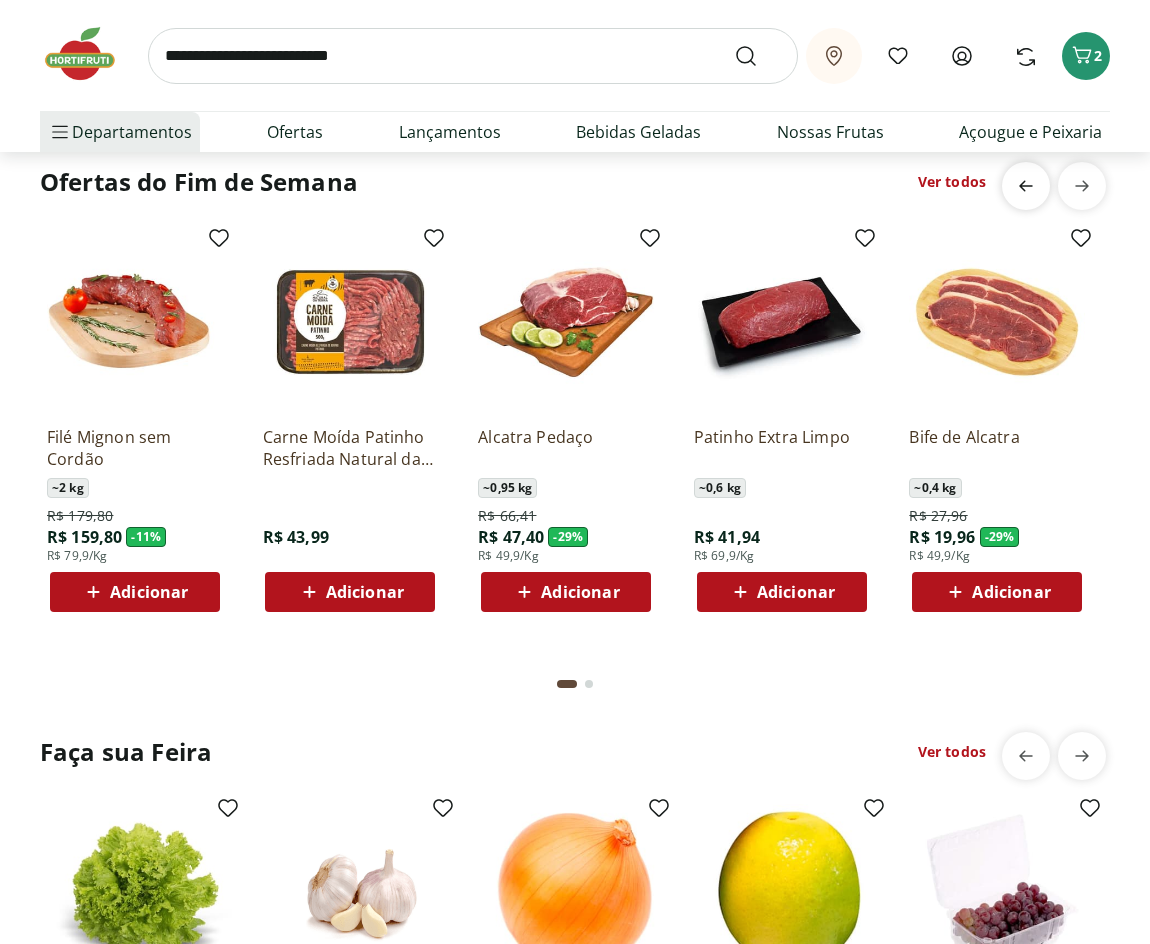 scroll, scrollTop: 0, scrollLeft: 0, axis: both 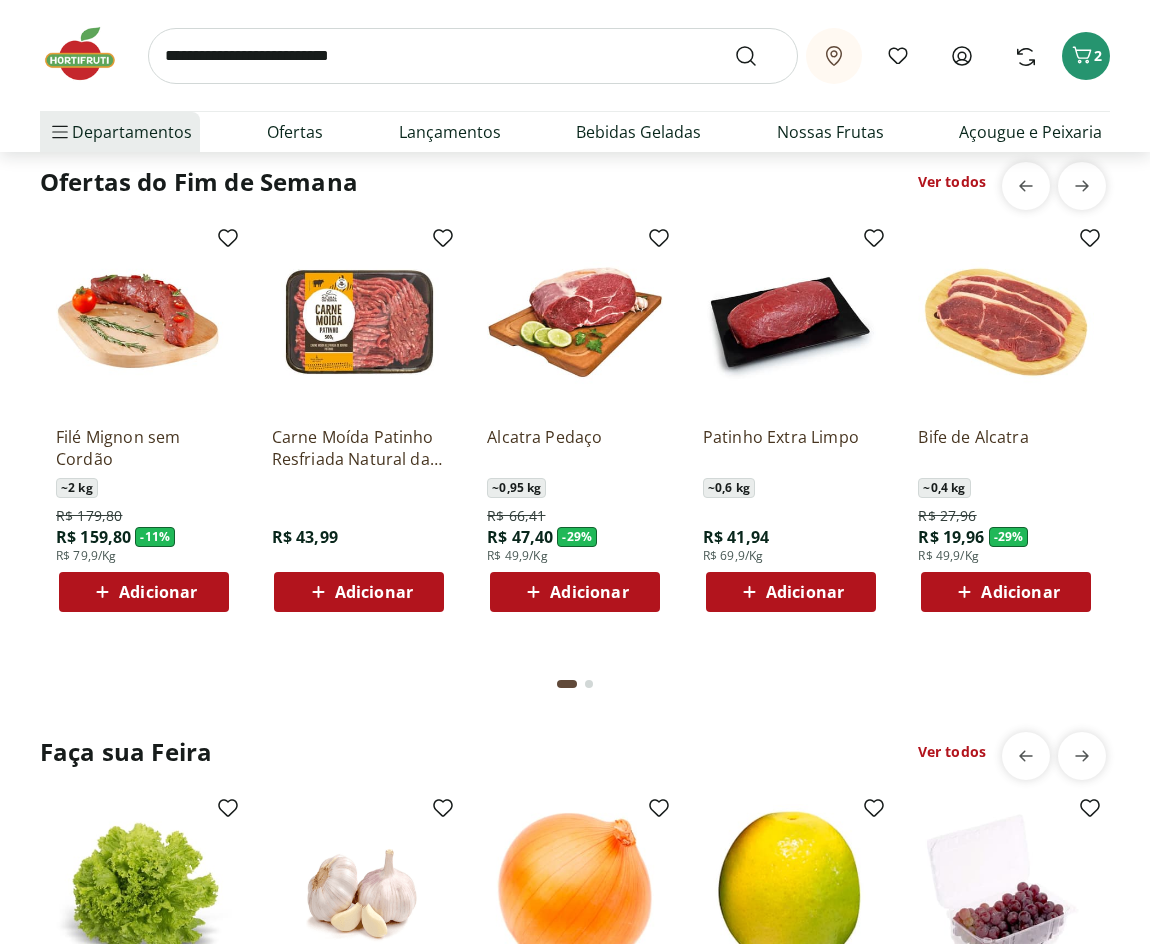 click on "Adicionar" at bounding box center [158, 592] 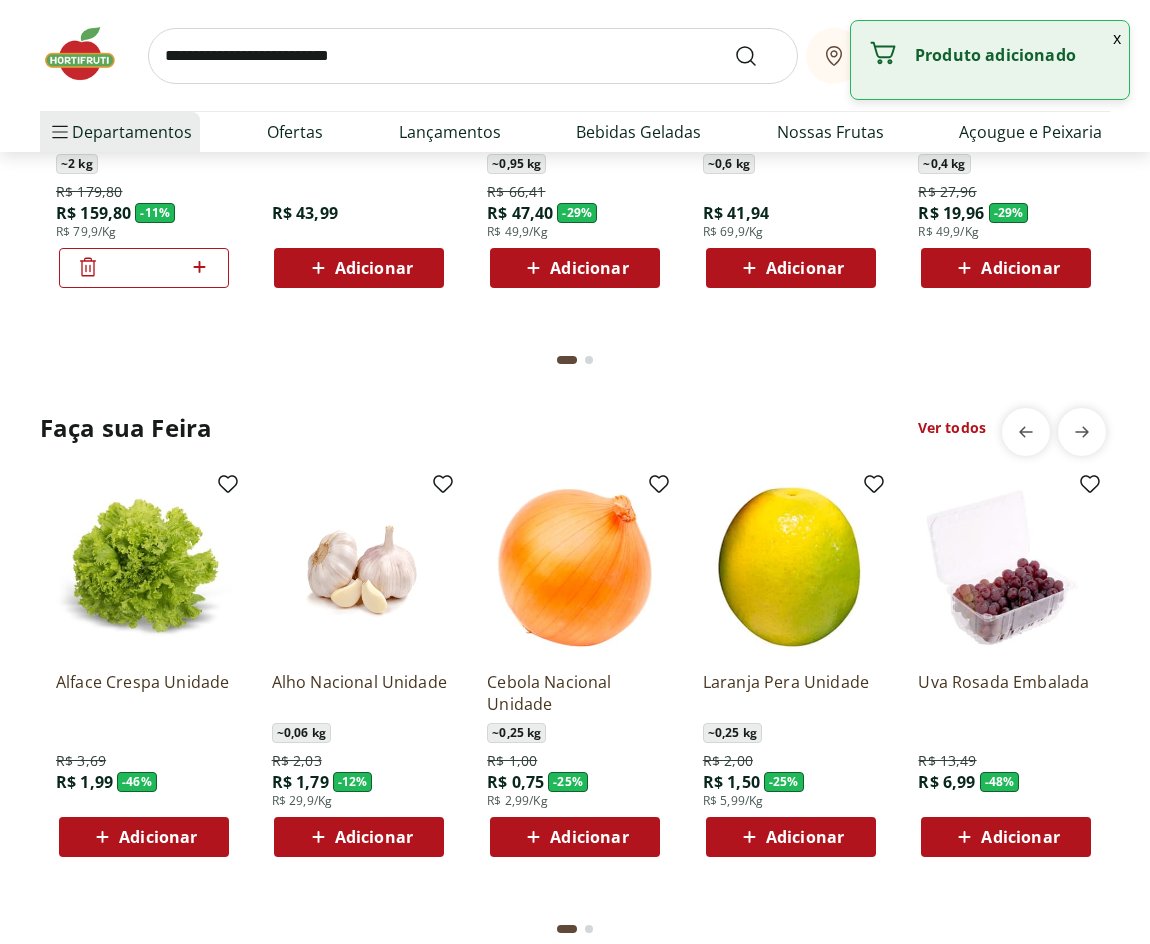 scroll, scrollTop: 1900, scrollLeft: 0, axis: vertical 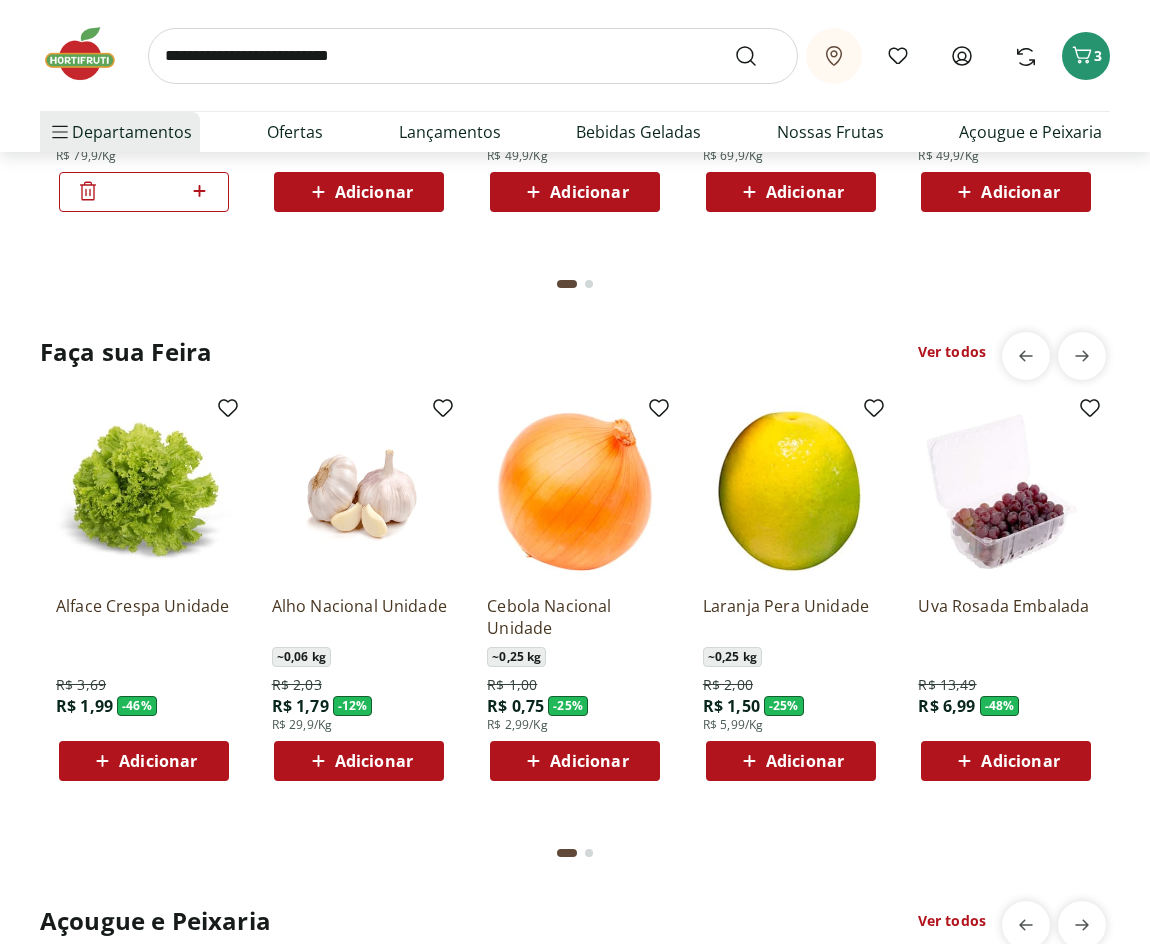 click on "Adicionar" at bounding box center (158, 761) 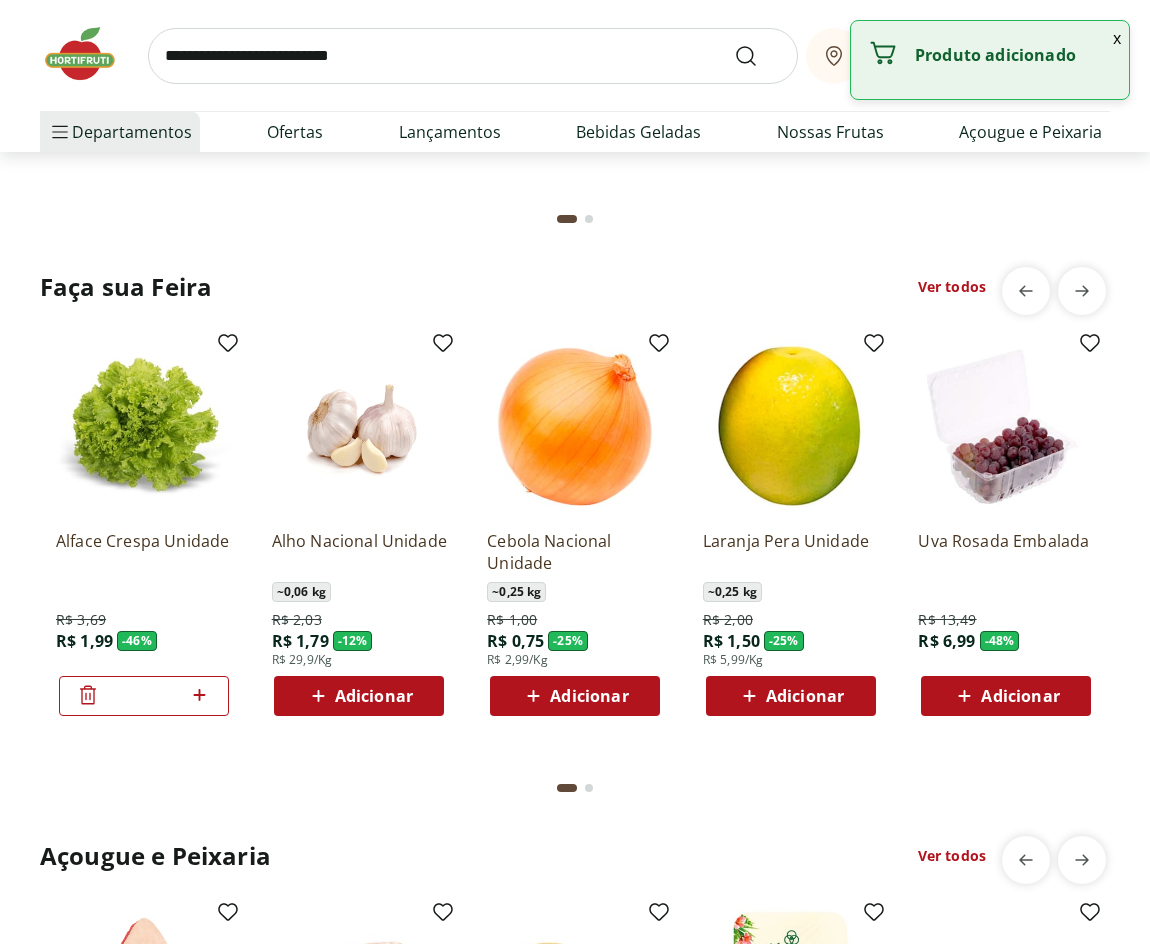 scroll, scrollTop: 2000, scrollLeft: 0, axis: vertical 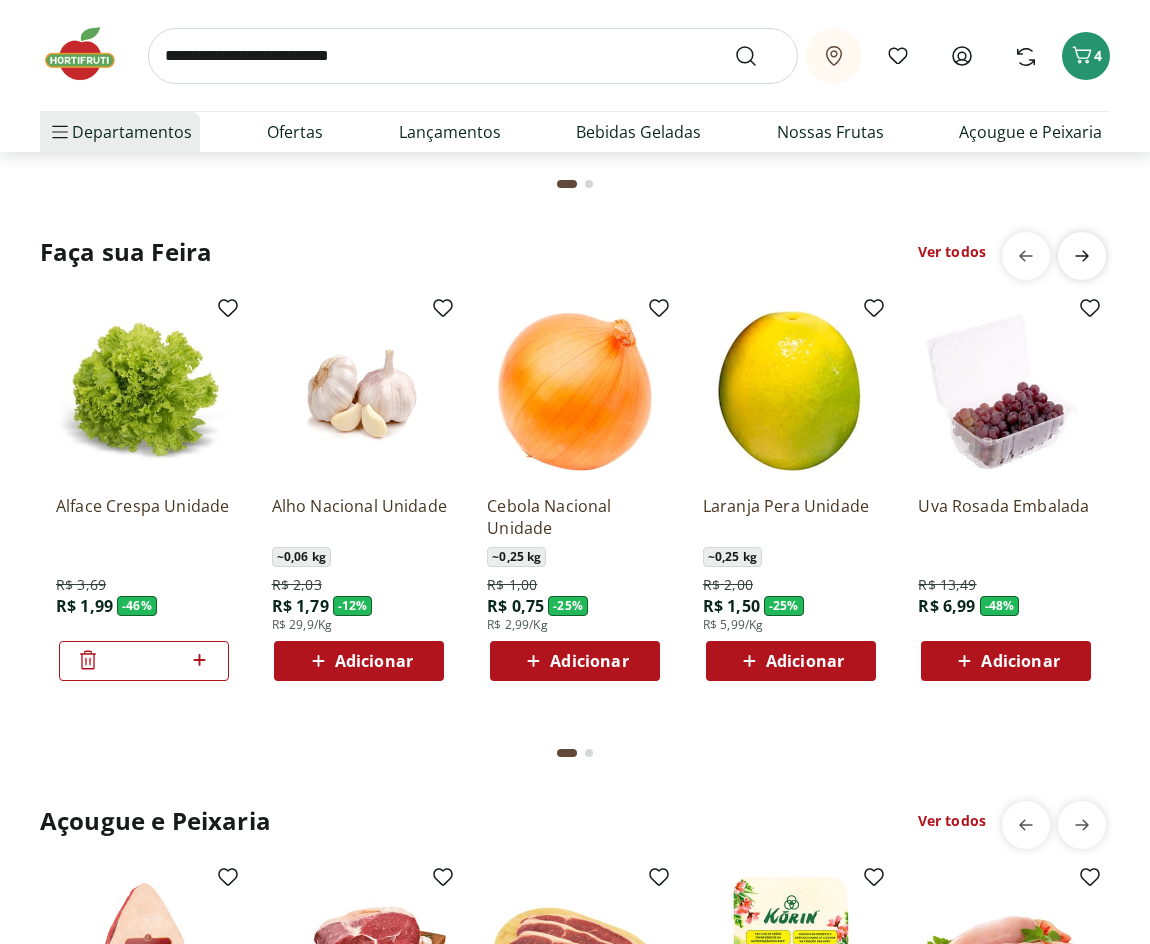 click 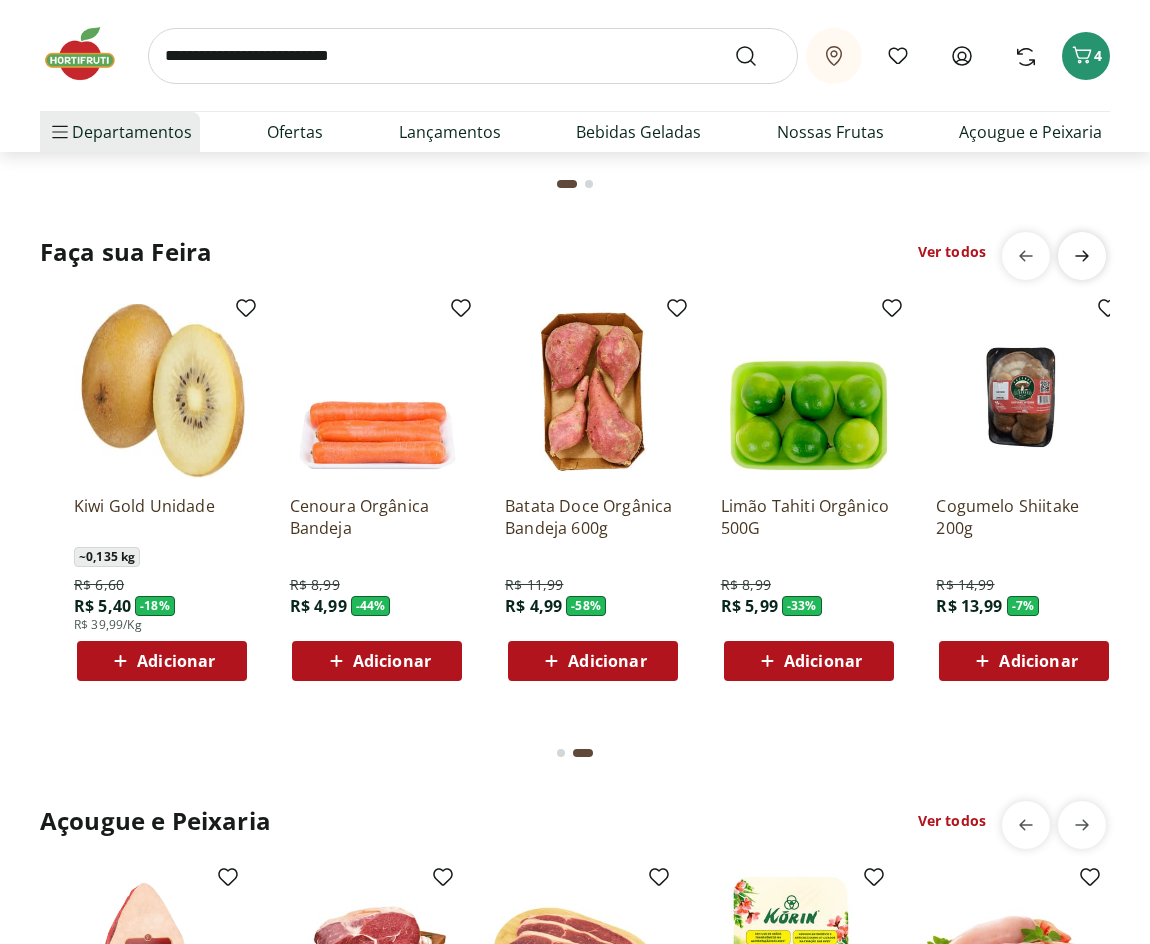 scroll, scrollTop: 0, scrollLeft: 1078, axis: horizontal 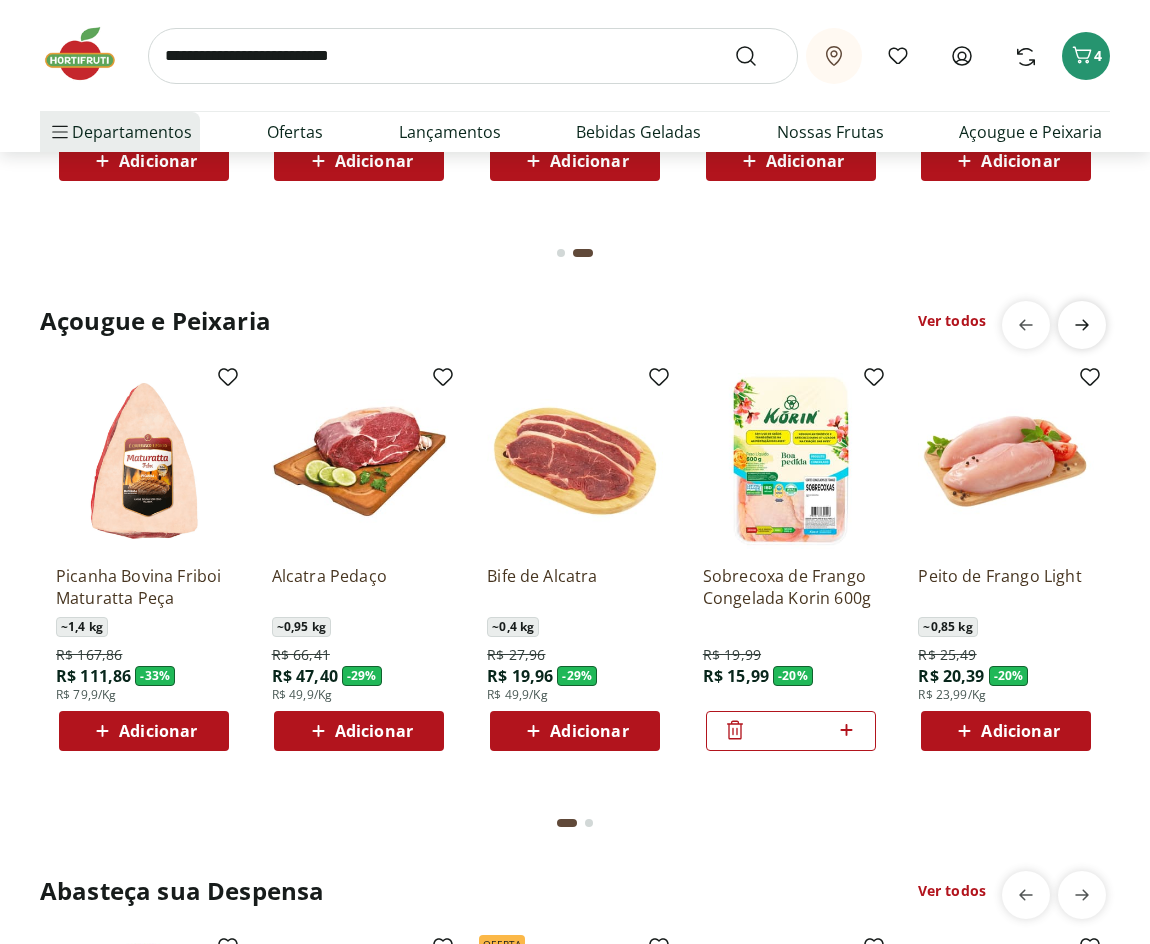 click at bounding box center (1082, -814) 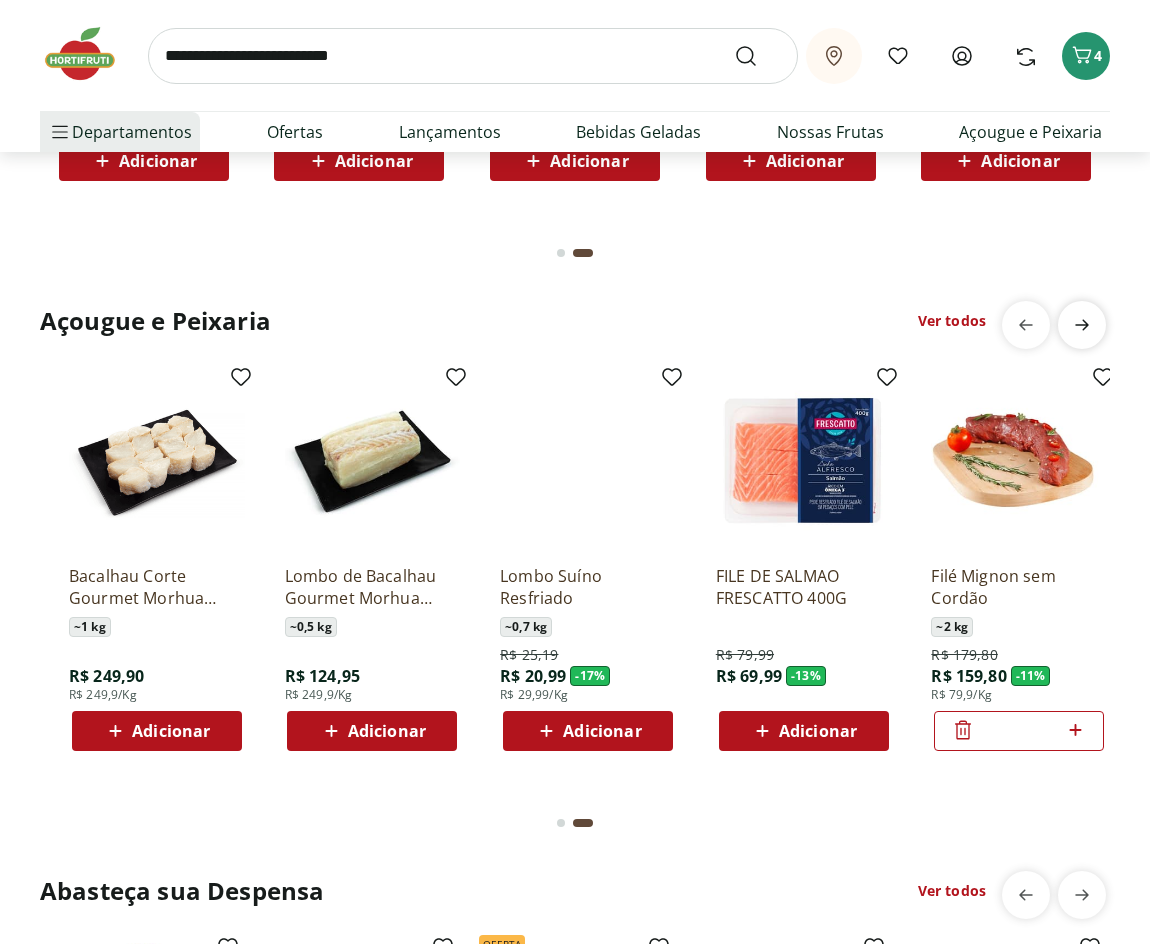 scroll, scrollTop: 0, scrollLeft: 1078, axis: horizontal 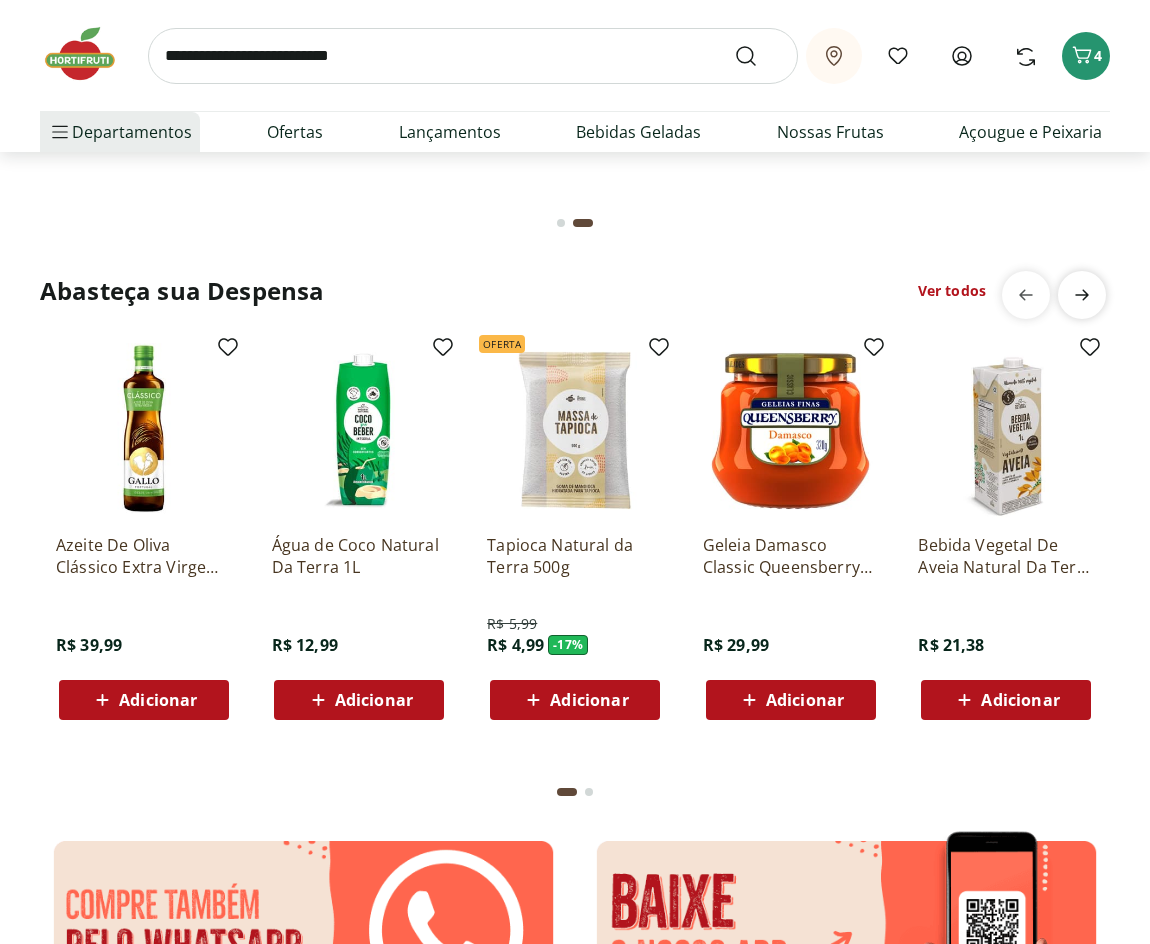 click 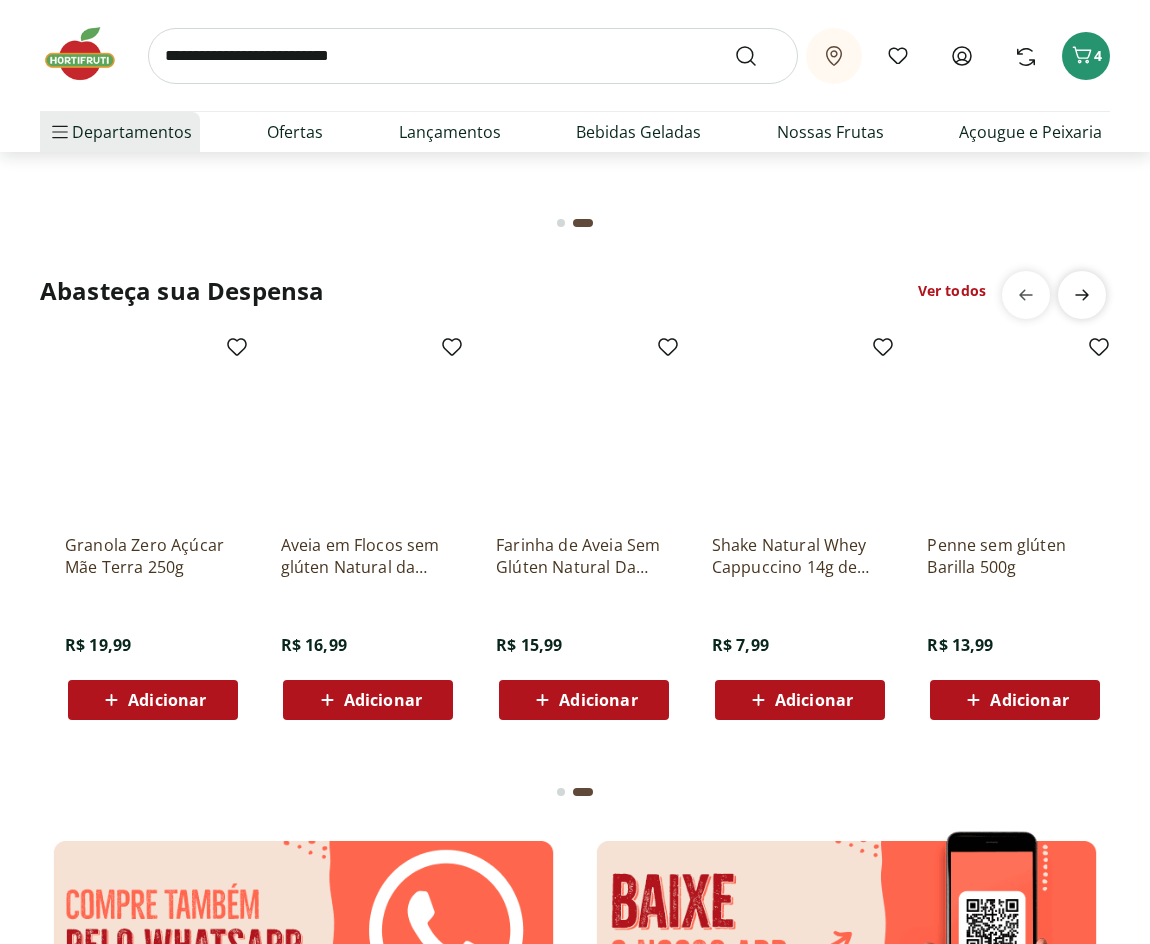 scroll, scrollTop: 0, scrollLeft: 1078, axis: horizontal 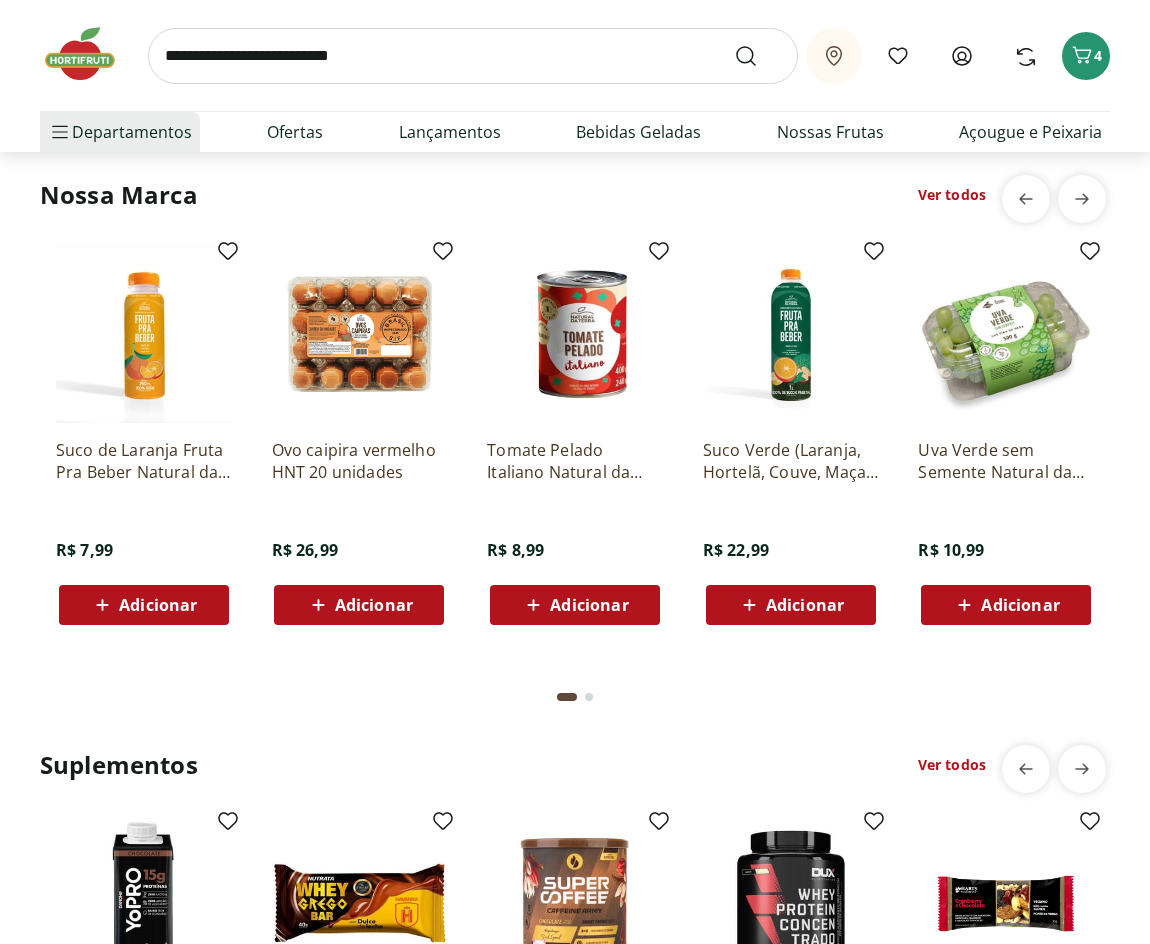 click on "Adicionar" at bounding box center [374, -1908] 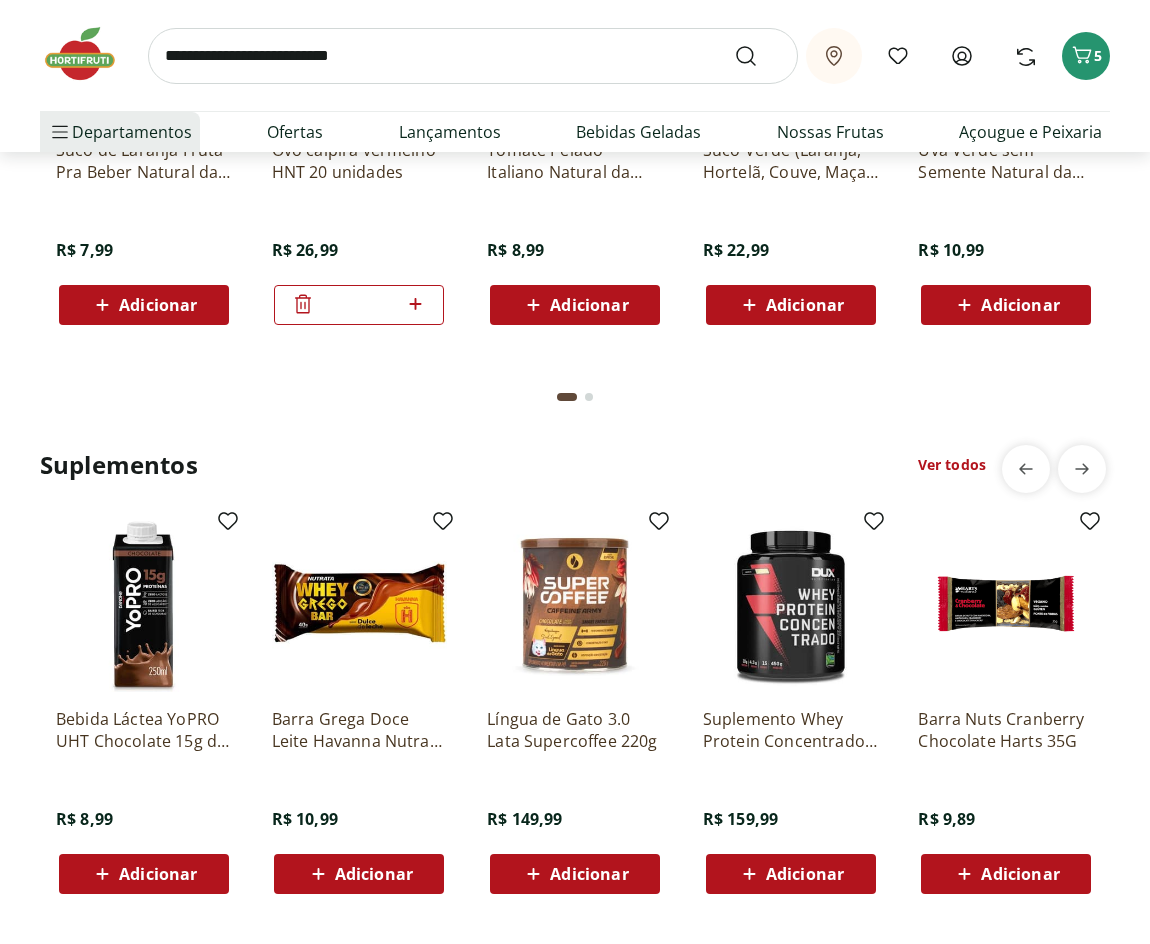 scroll, scrollTop: 4400, scrollLeft: 0, axis: vertical 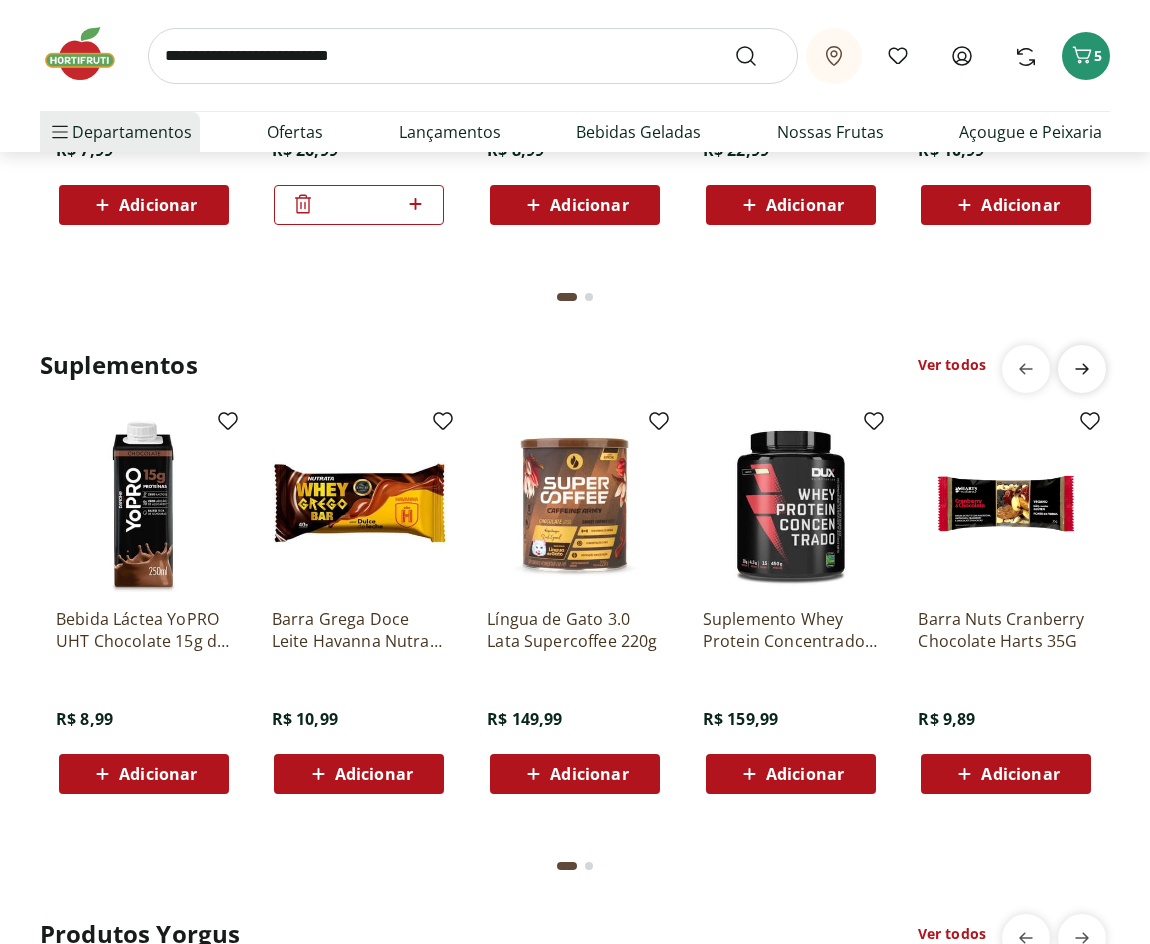click 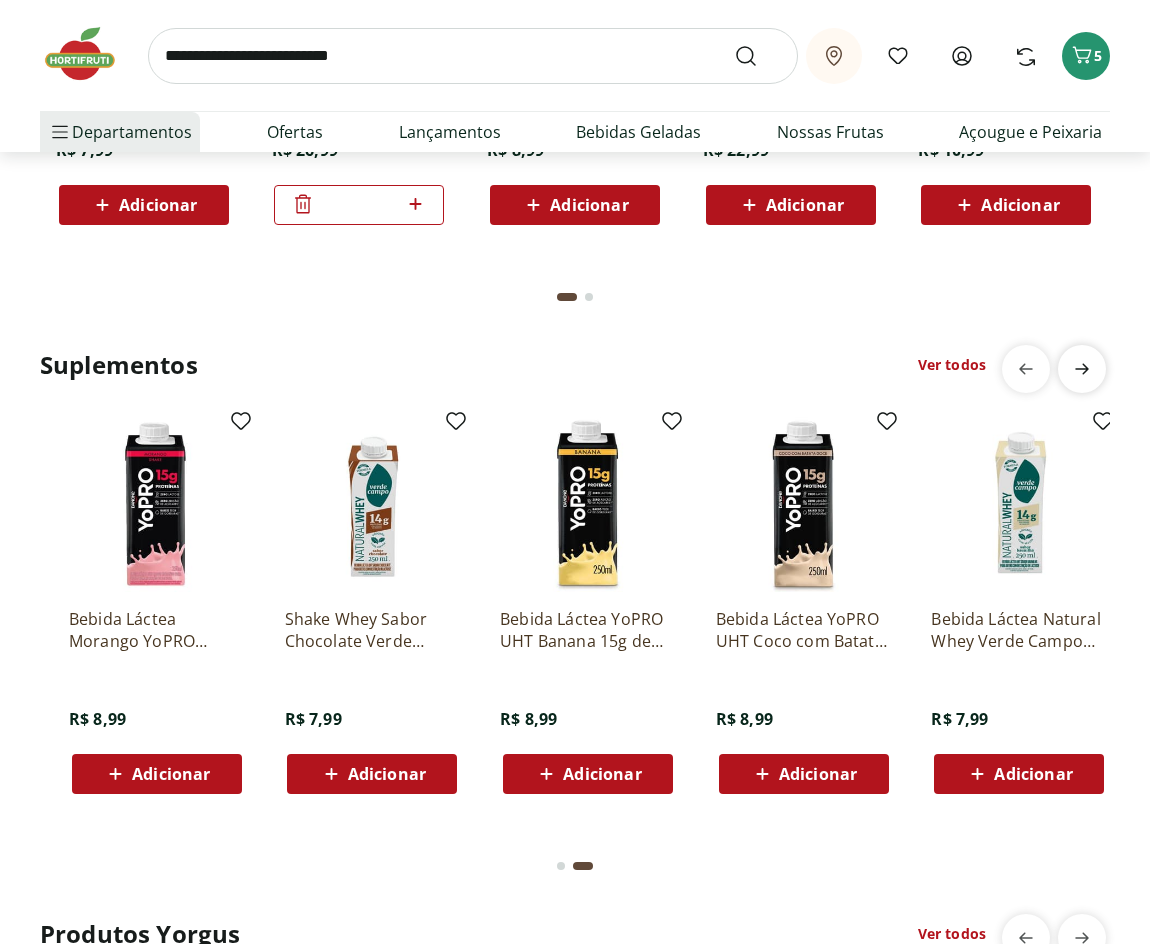 scroll, scrollTop: 0, scrollLeft: 1078, axis: horizontal 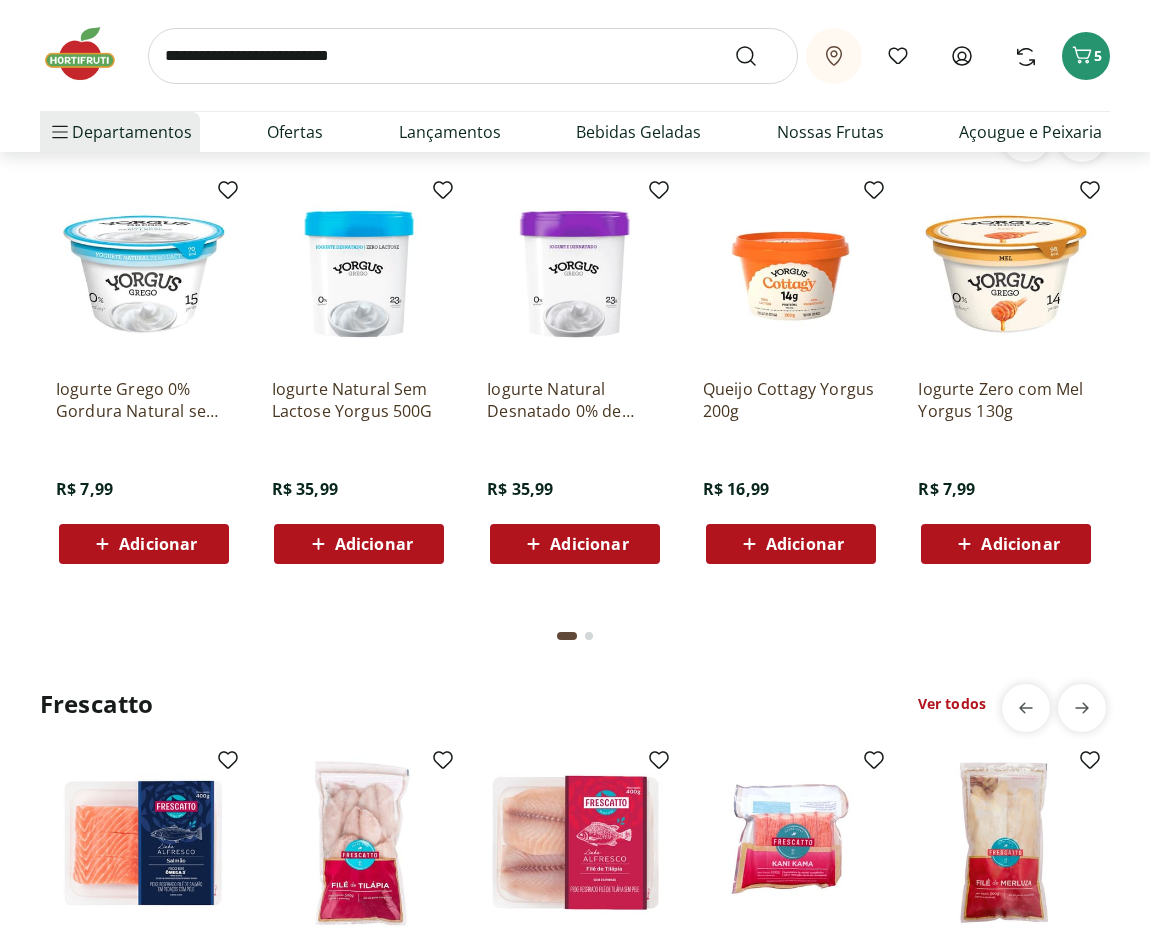 click on "Adicionar" at bounding box center (805, -3108) 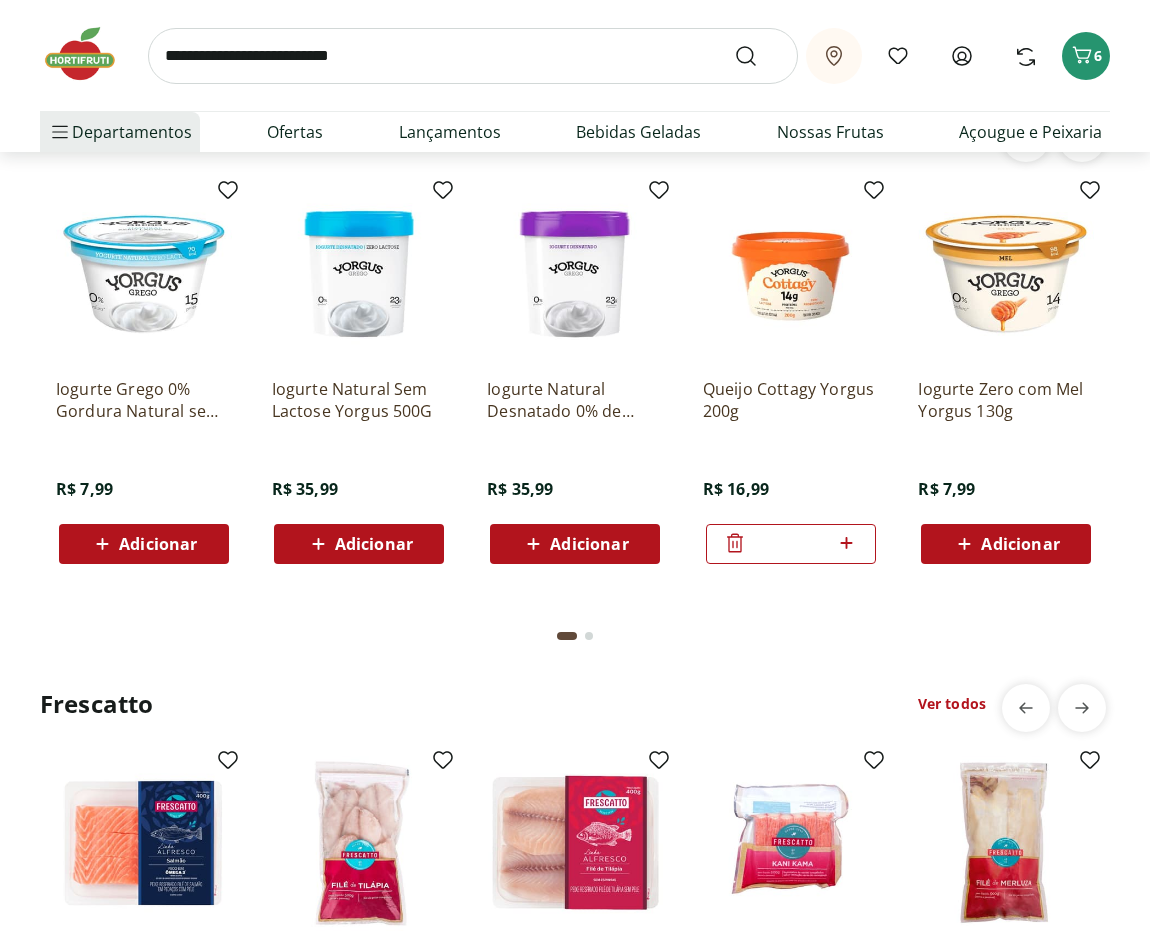scroll, scrollTop: 5100, scrollLeft: 0, axis: vertical 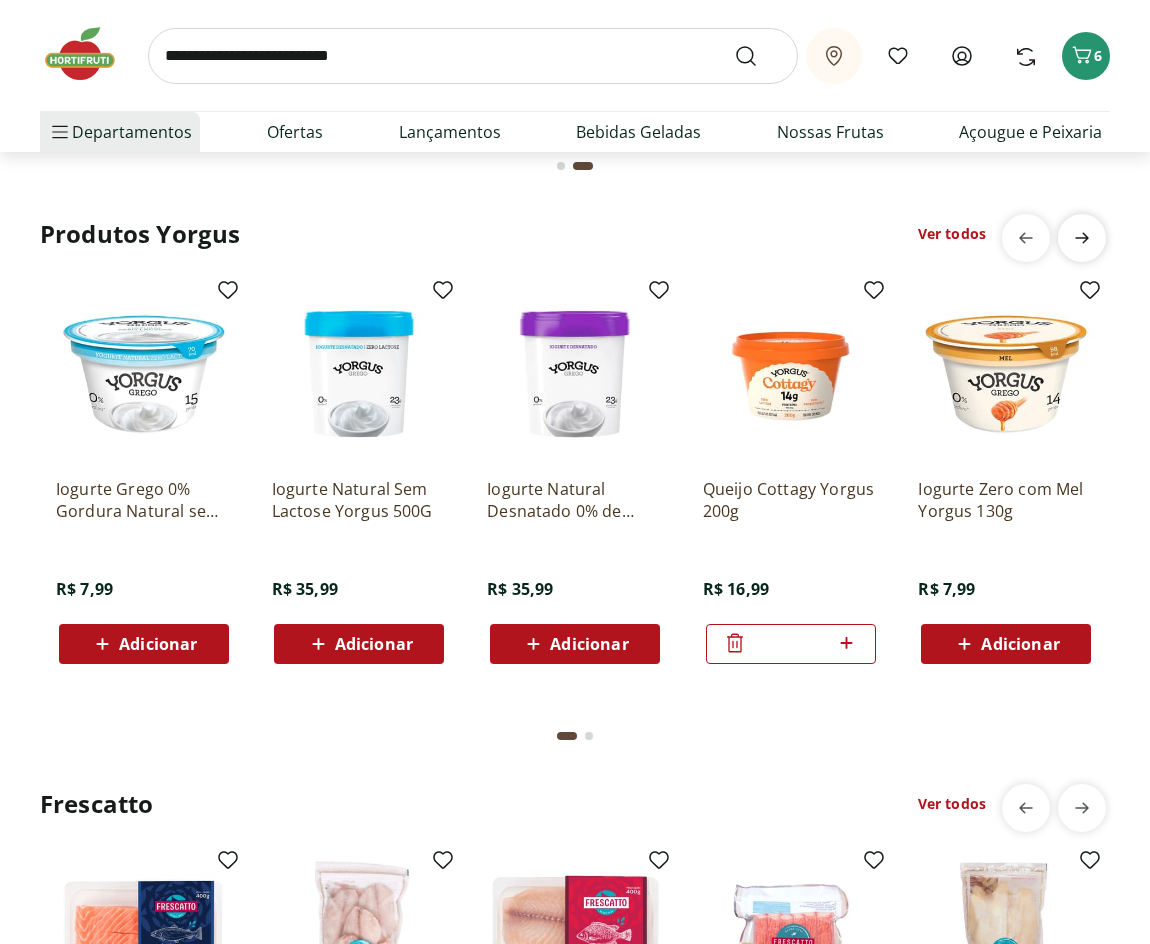 click at bounding box center [1082, -3414] 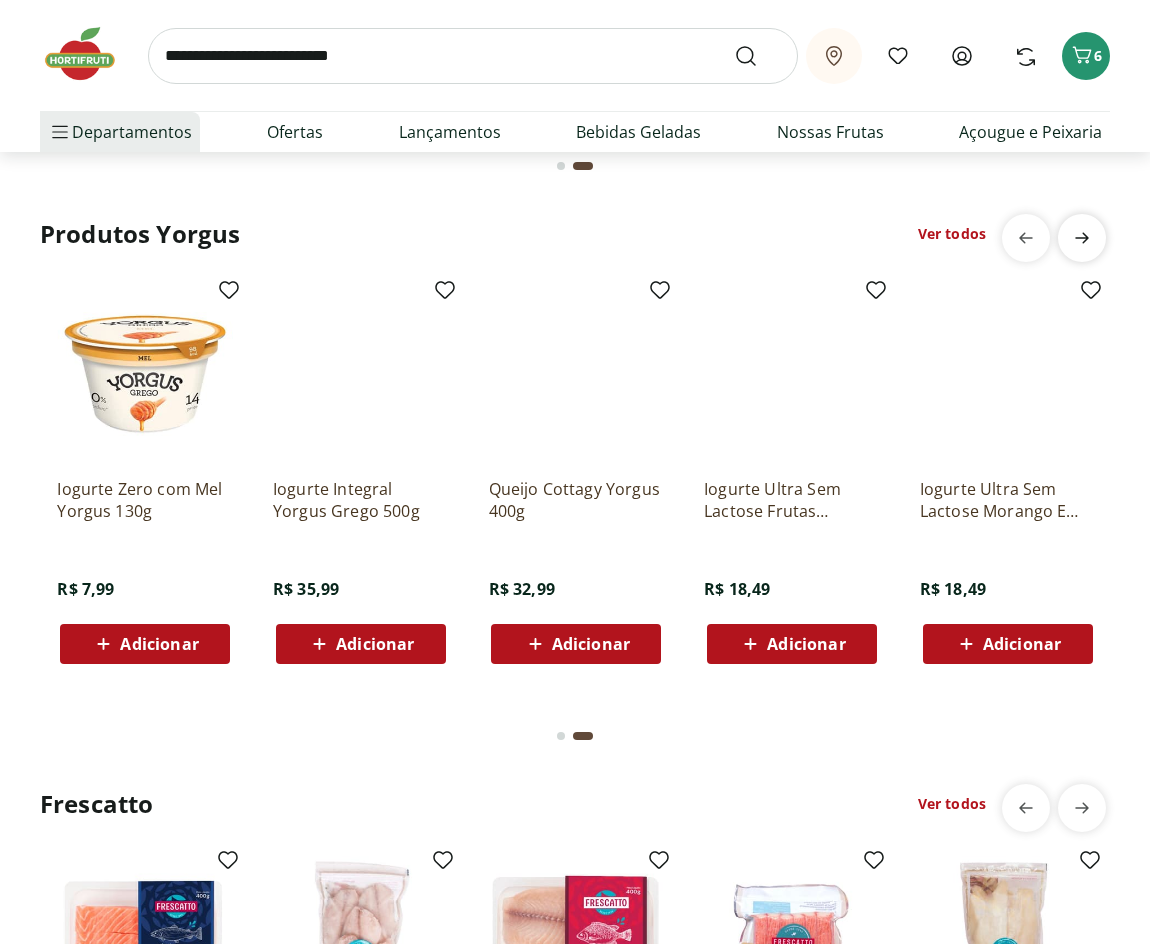 scroll, scrollTop: 0, scrollLeft: 862, axis: horizontal 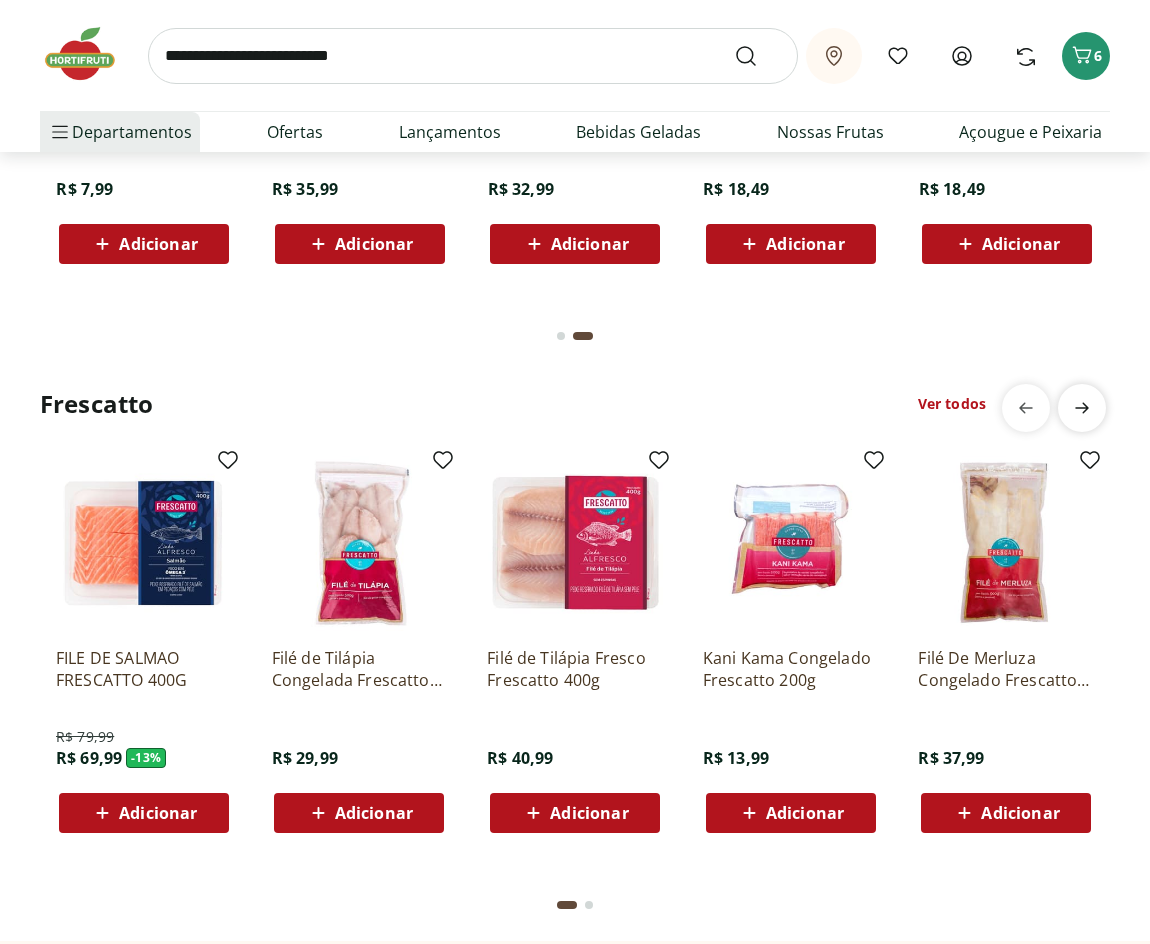 click 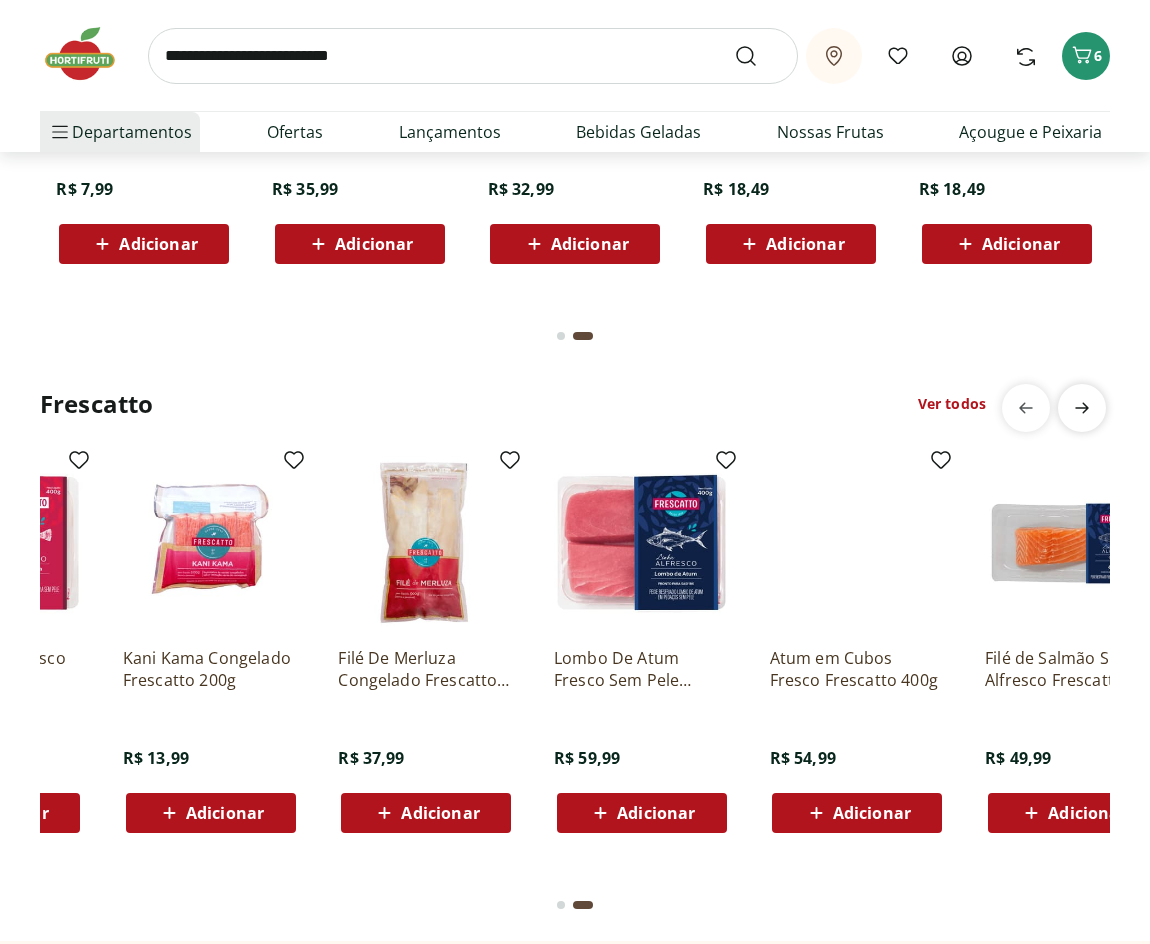 scroll, scrollTop: 0, scrollLeft: 647, axis: horizontal 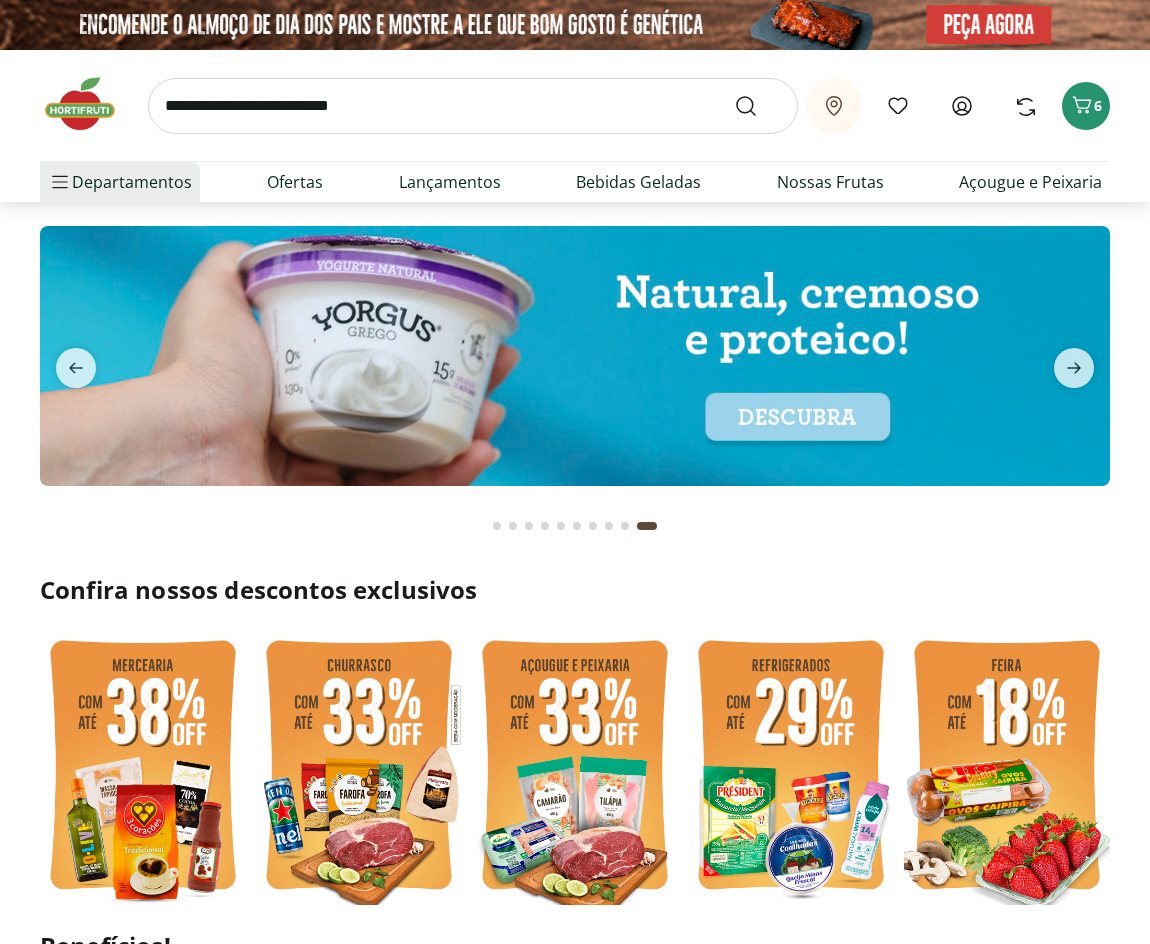click at bounding box center (791, 767) 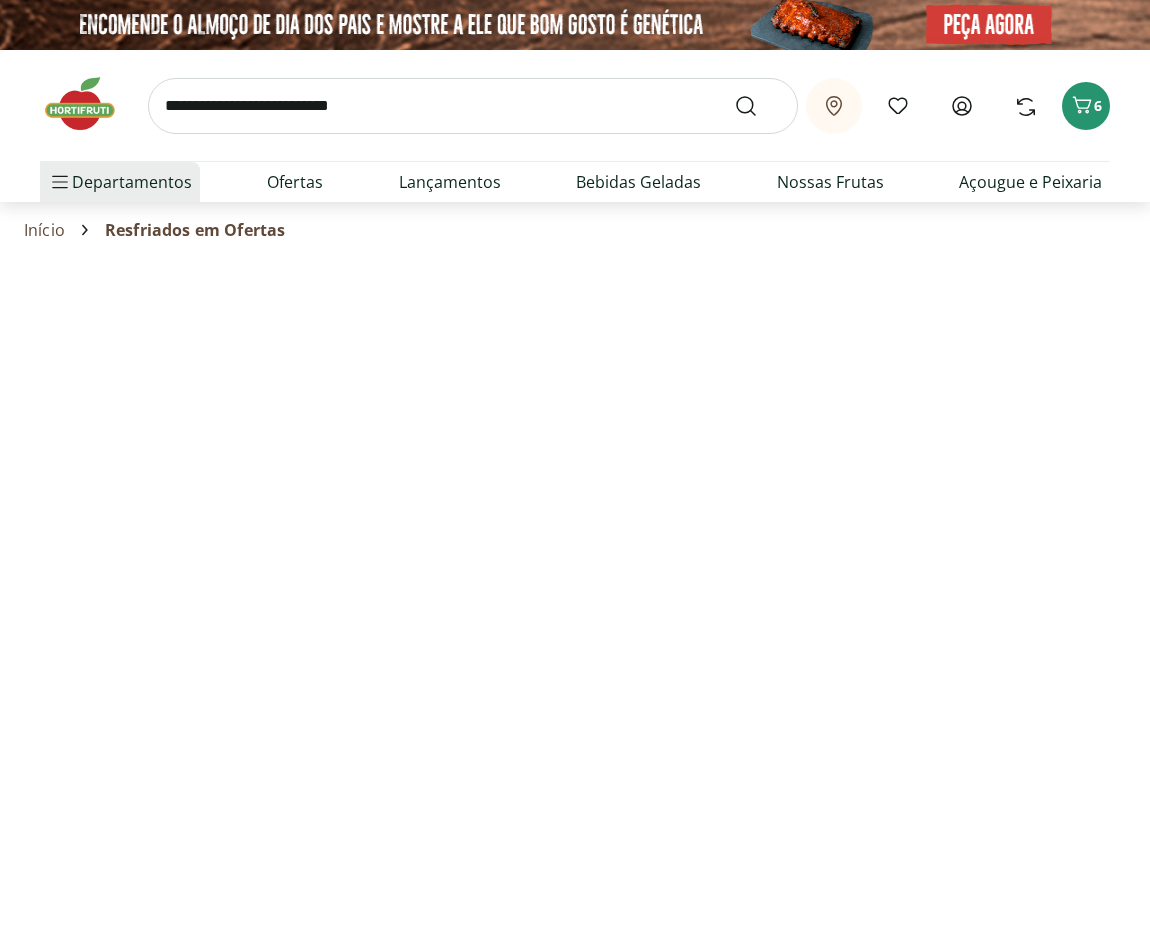 select on "**********" 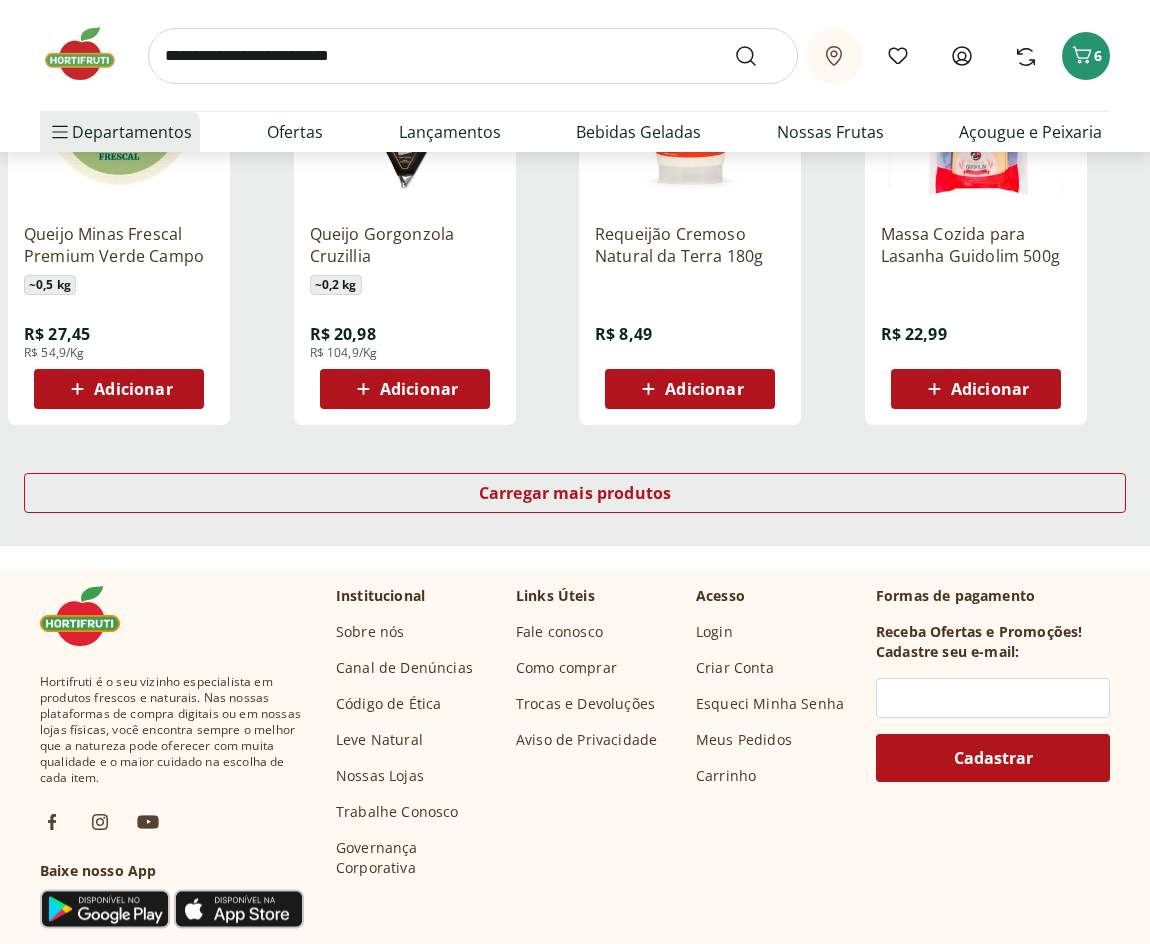 scroll, scrollTop: 1300, scrollLeft: 0, axis: vertical 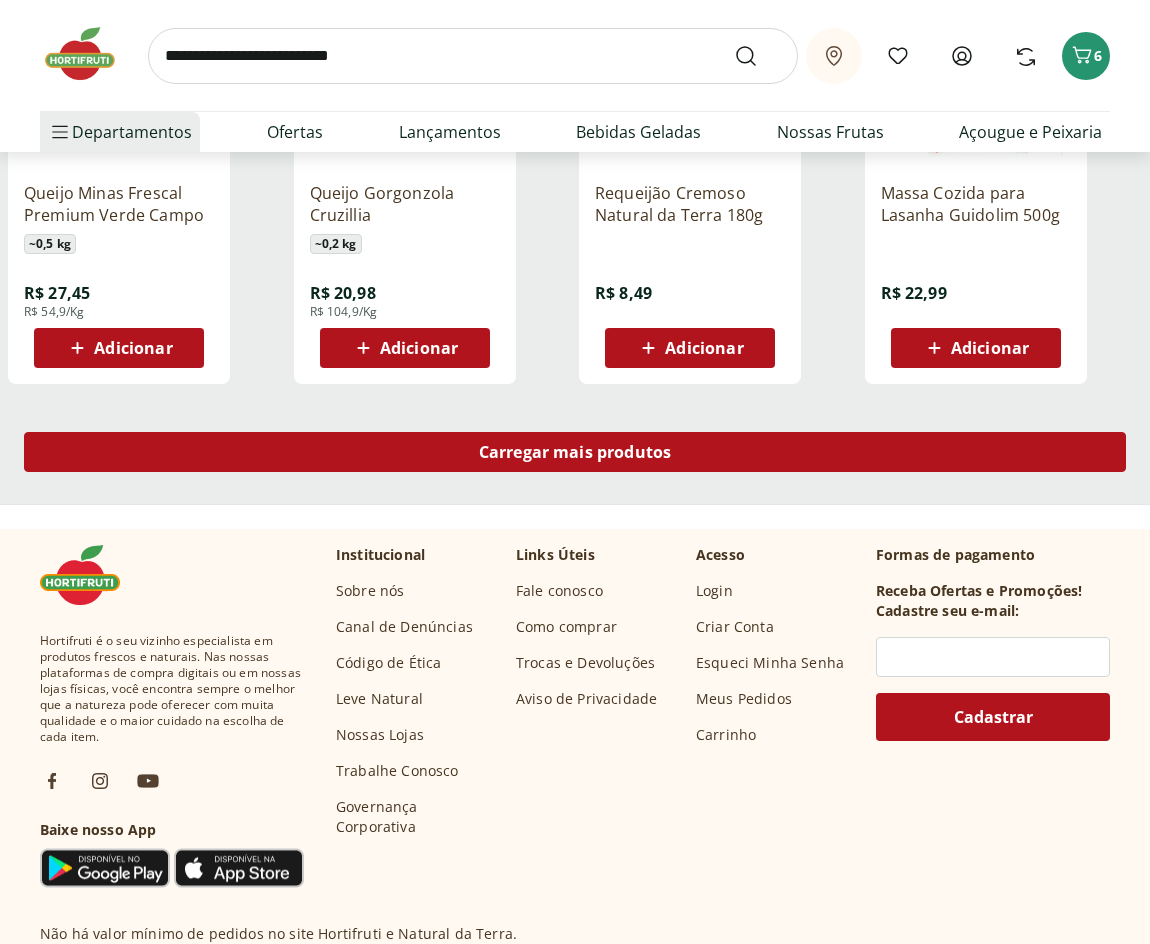 click on "Carregar mais produtos" at bounding box center [575, 452] 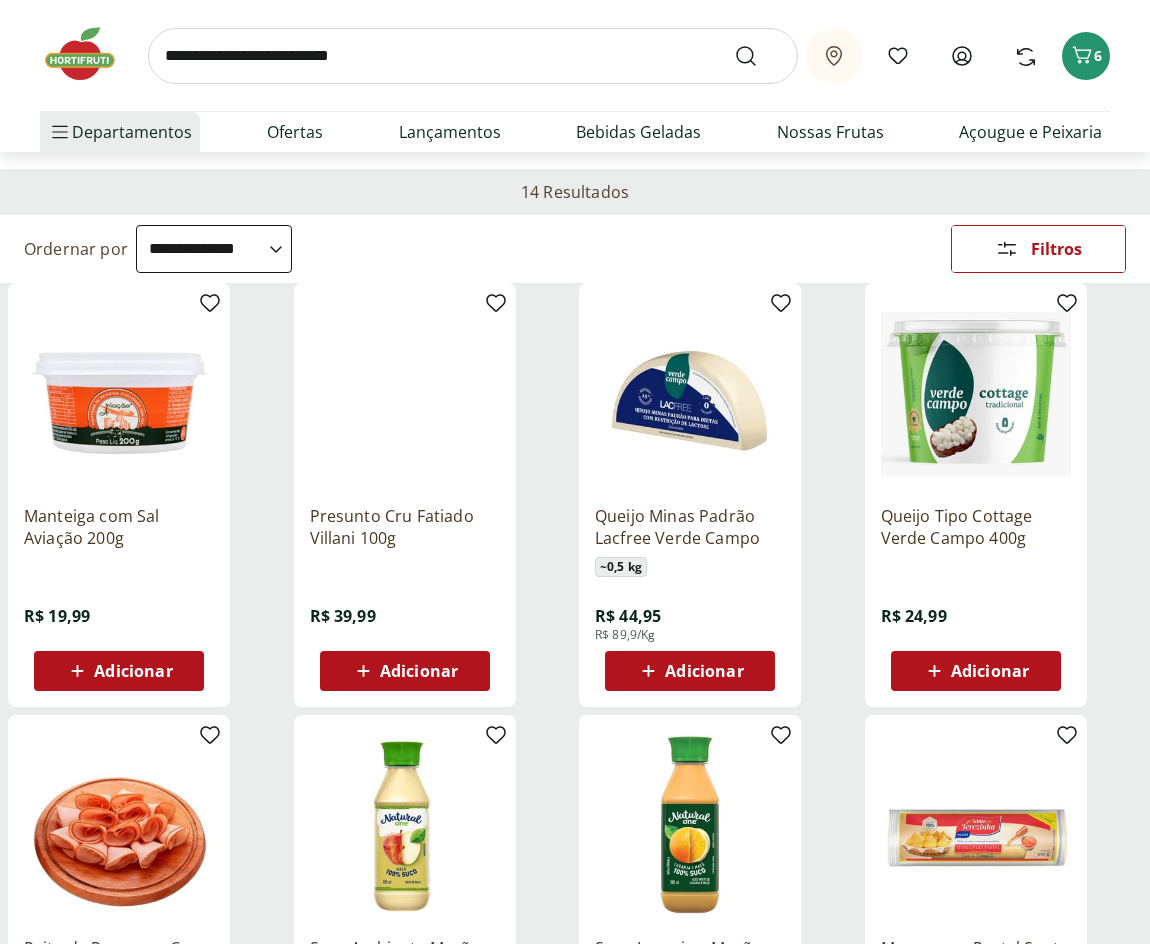 scroll, scrollTop: 0, scrollLeft: 0, axis: both 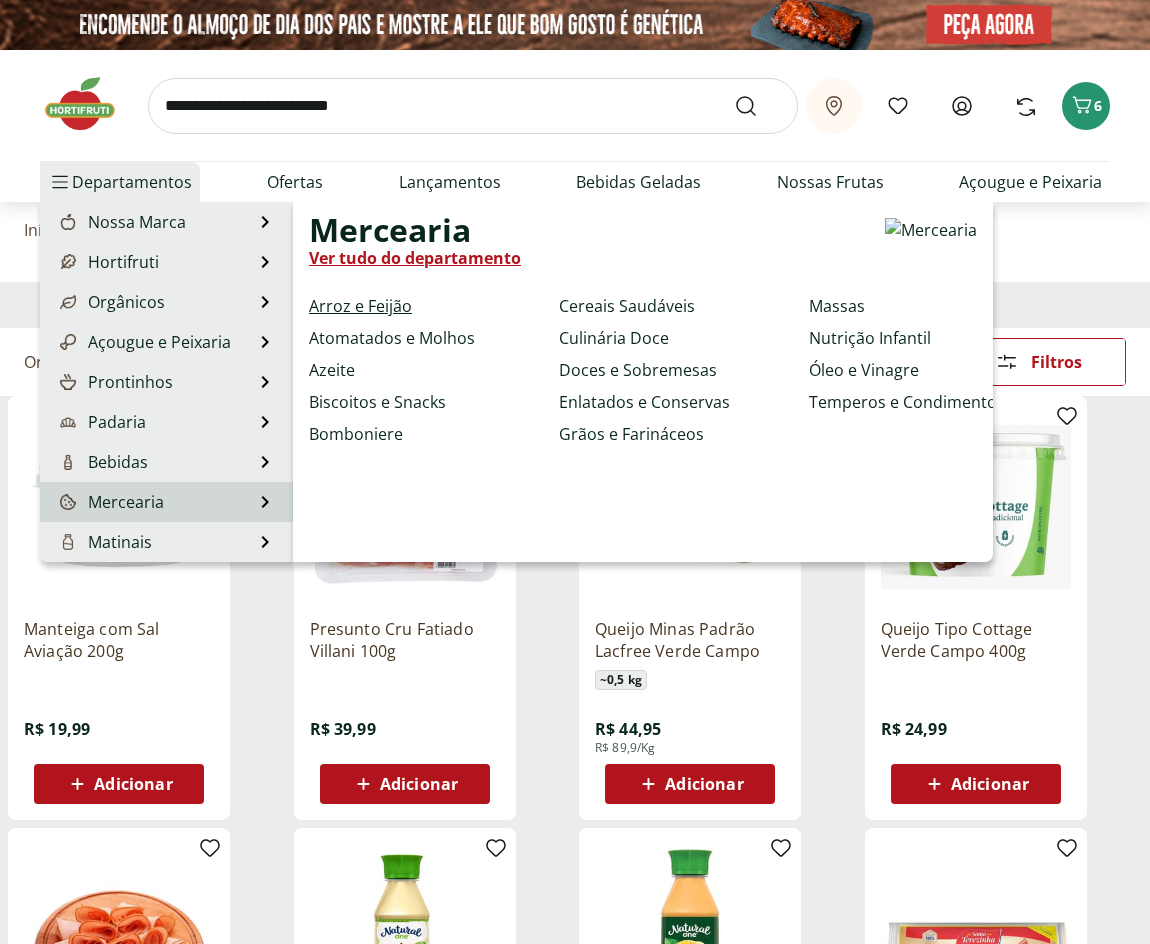 click on "Arroz e Feijão" at bounding box center [360, 306] 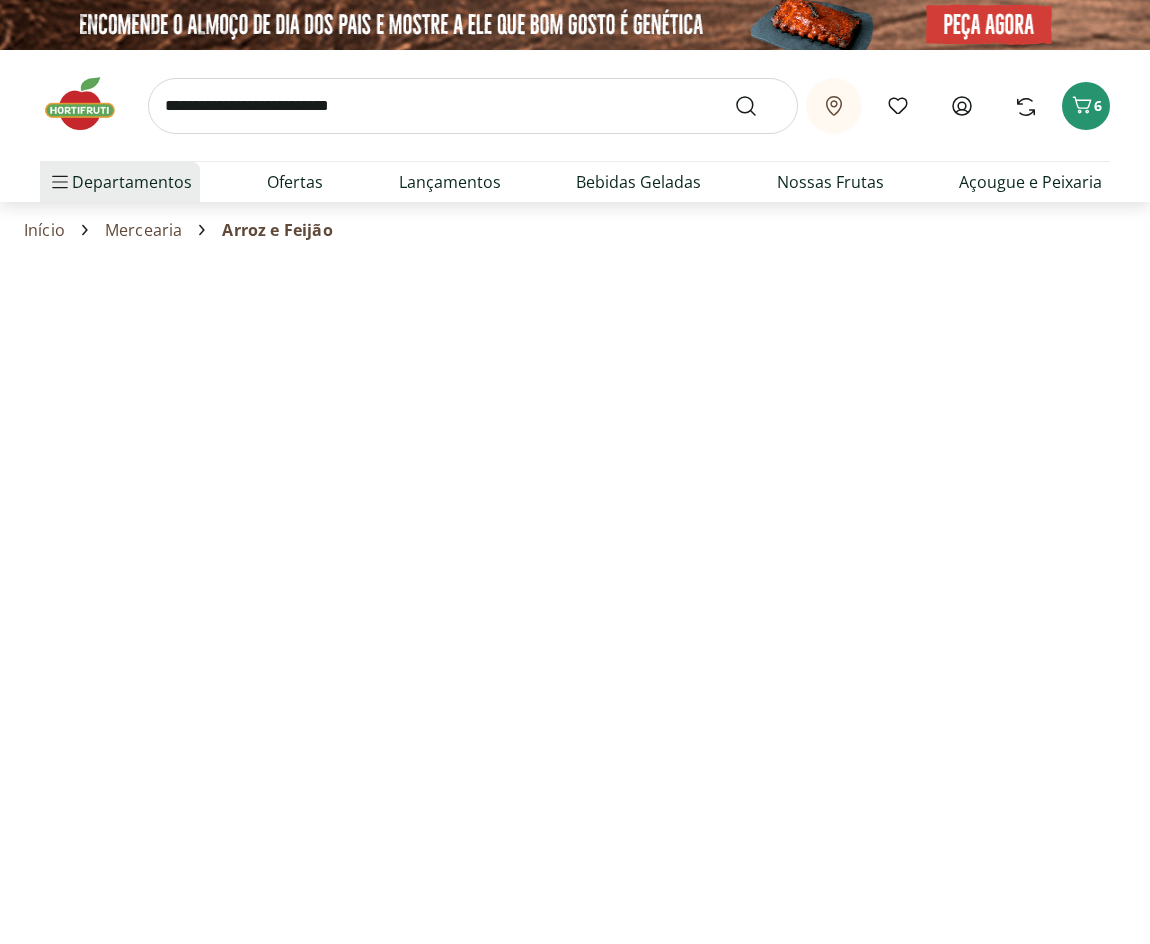 select on "**********" 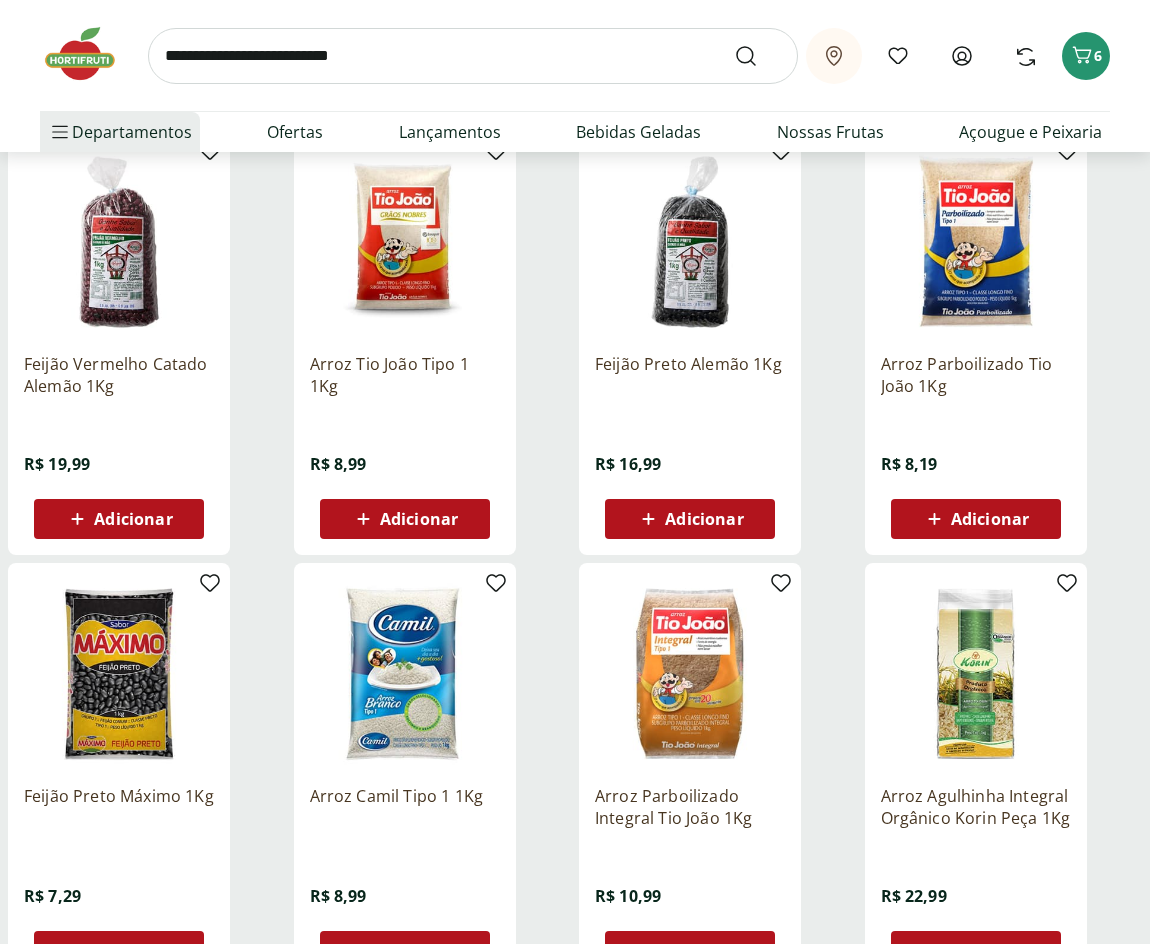 scroll, scrollTop: 300, scrollLeft: 0, axis: vertical 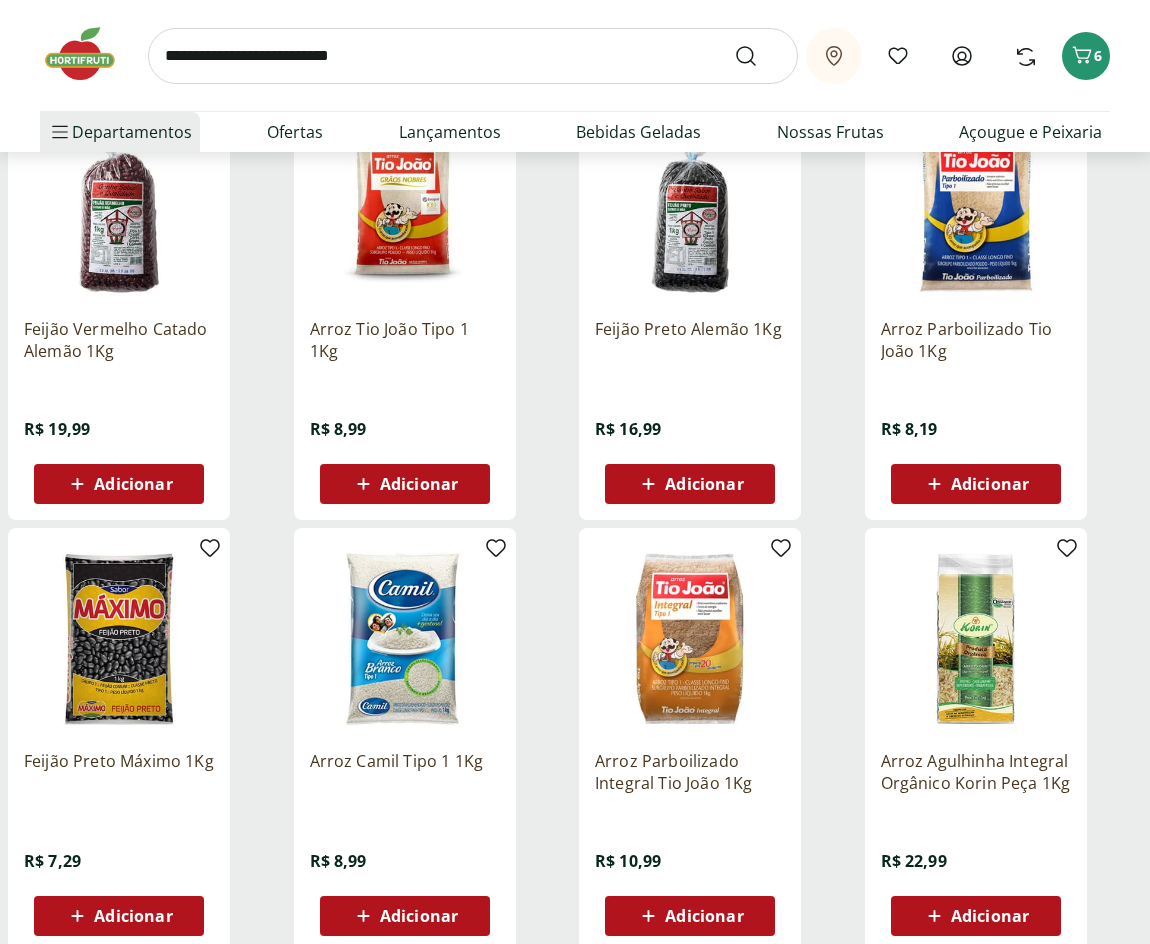 click on "Adicionar" at bounding box center (990, 484) 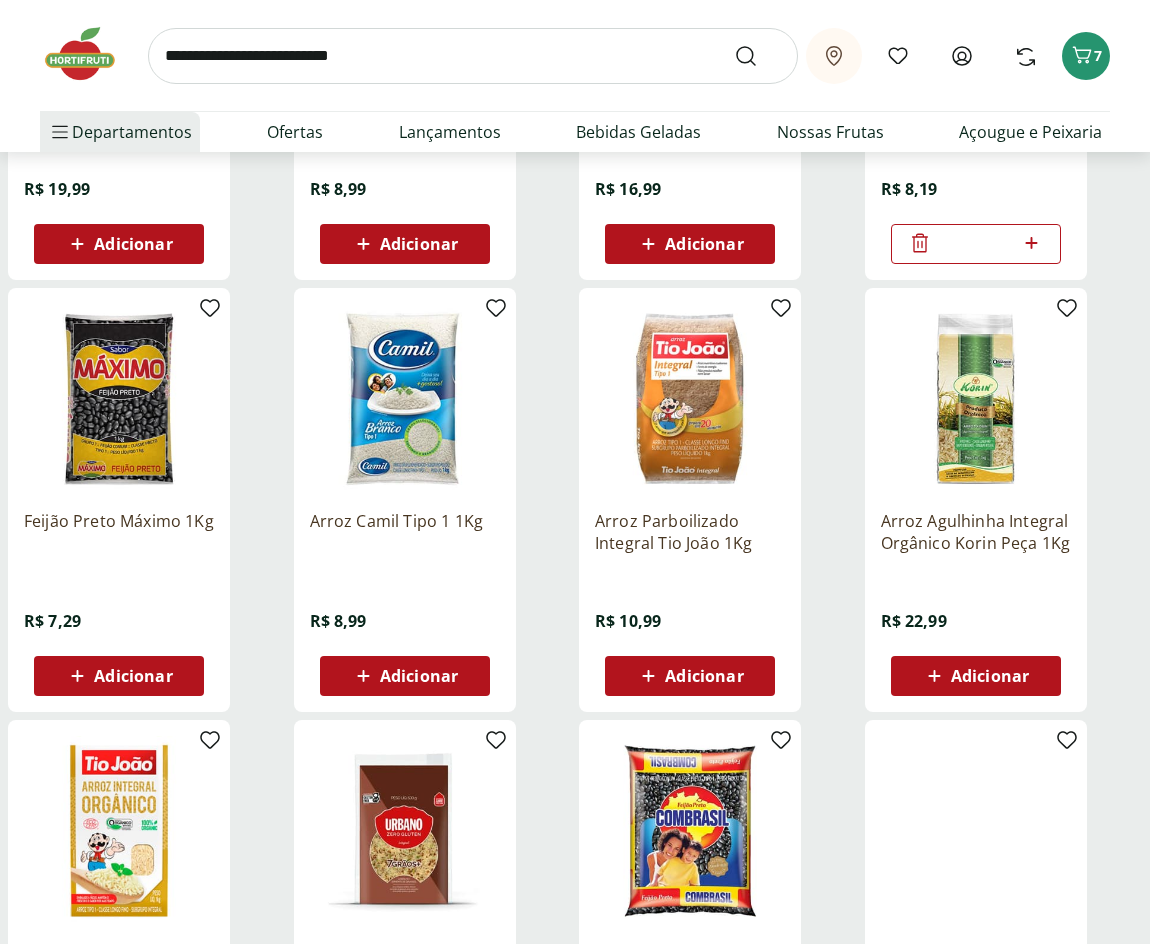 scroll, scrollTop: 600, scrollLeft: 0, axis: vertical 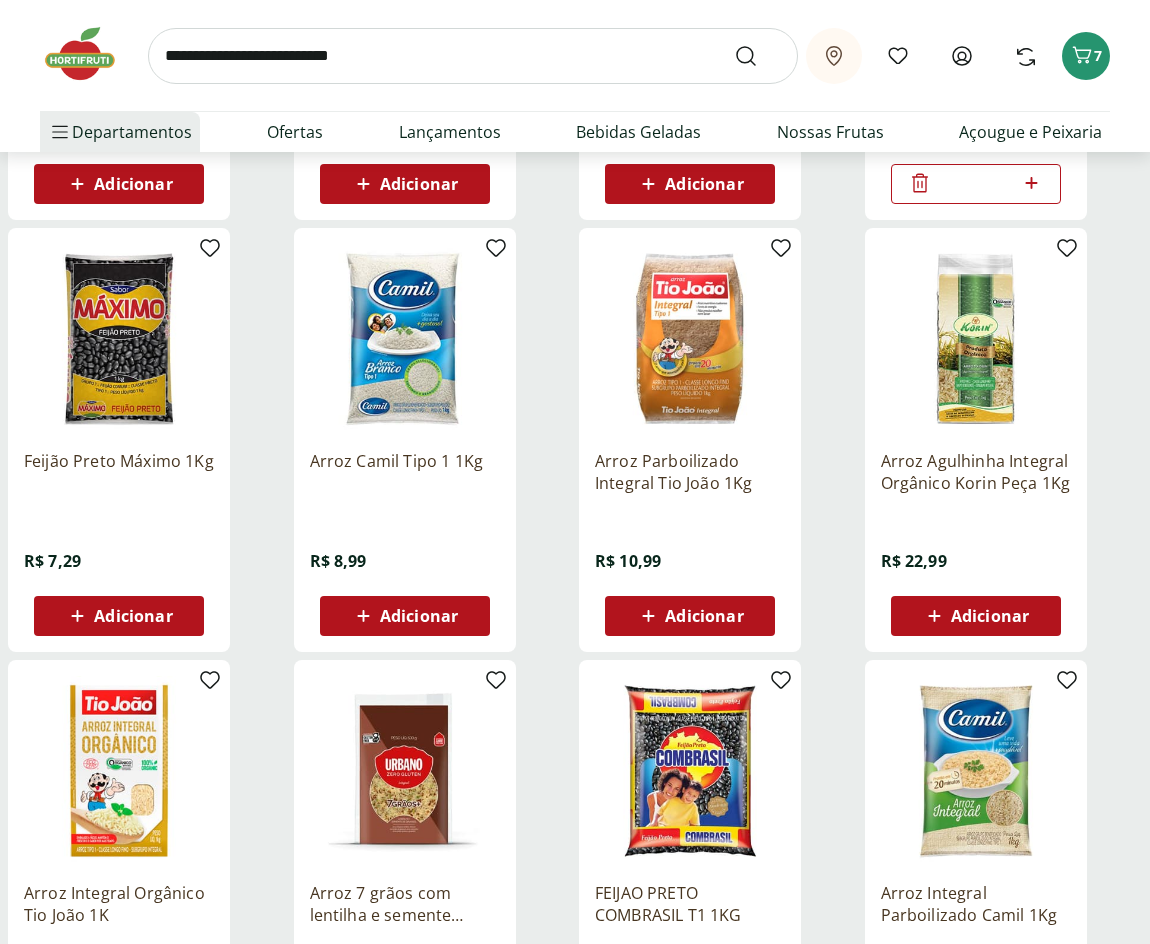 click 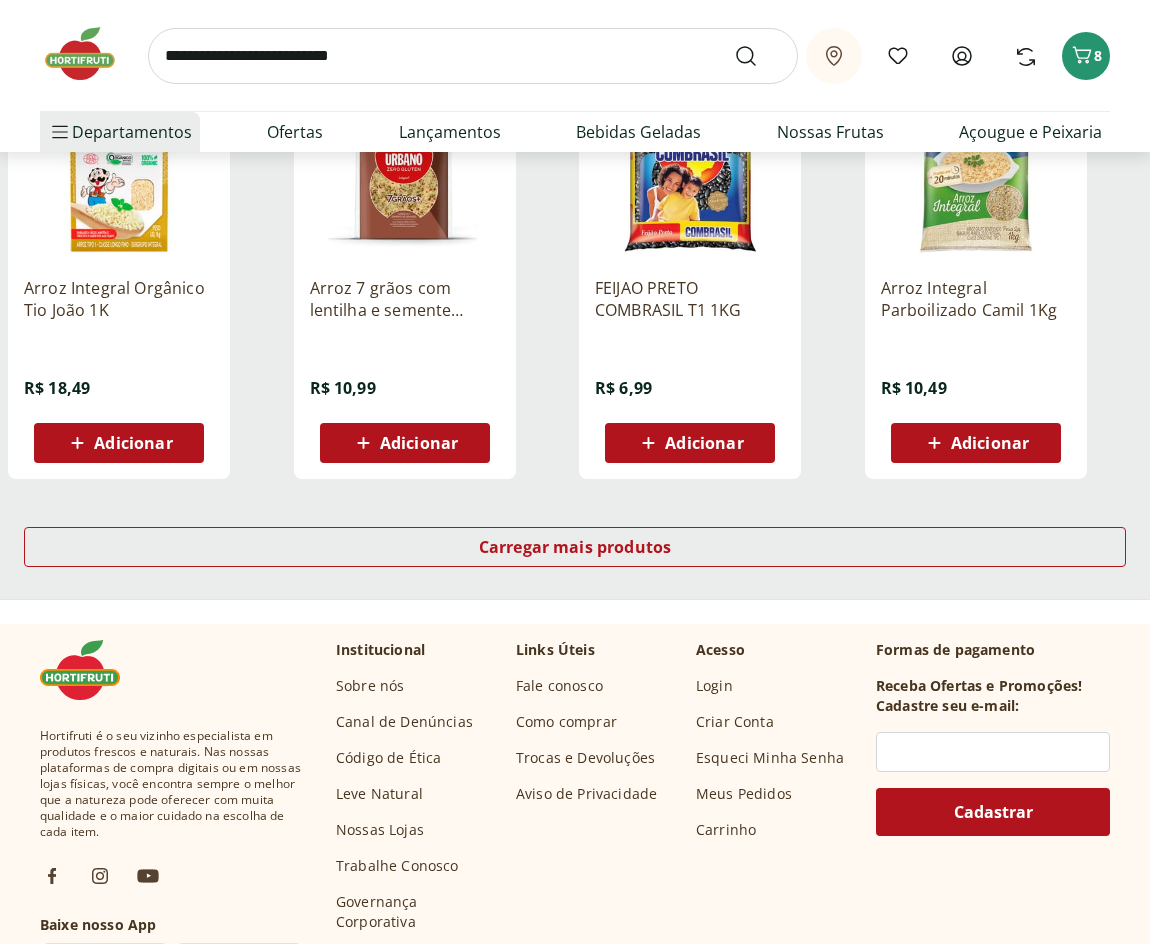 scroll, scrollTop: 1300, scrollLeft: 0, axis: vertical 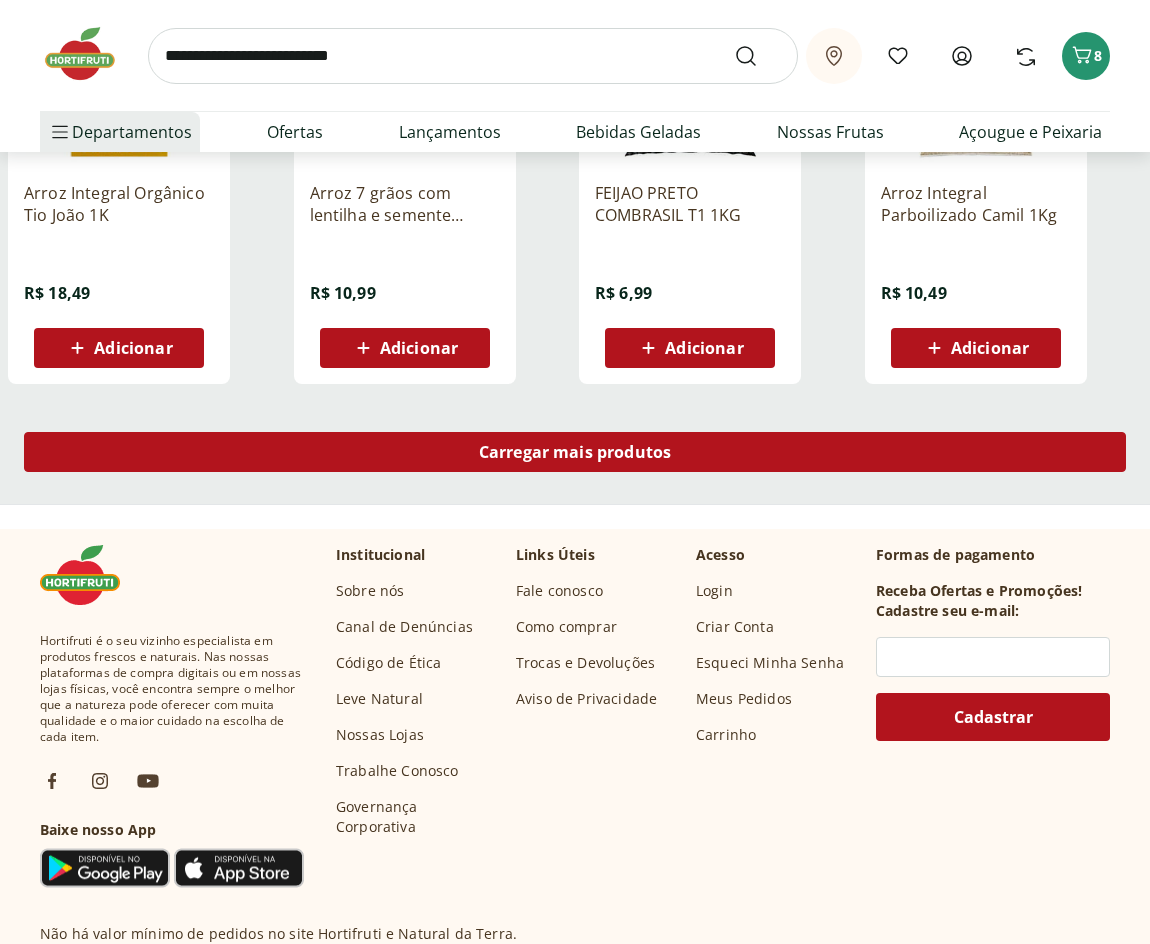 click on "Carregar mais produtos" at bounding box center (575, 452) 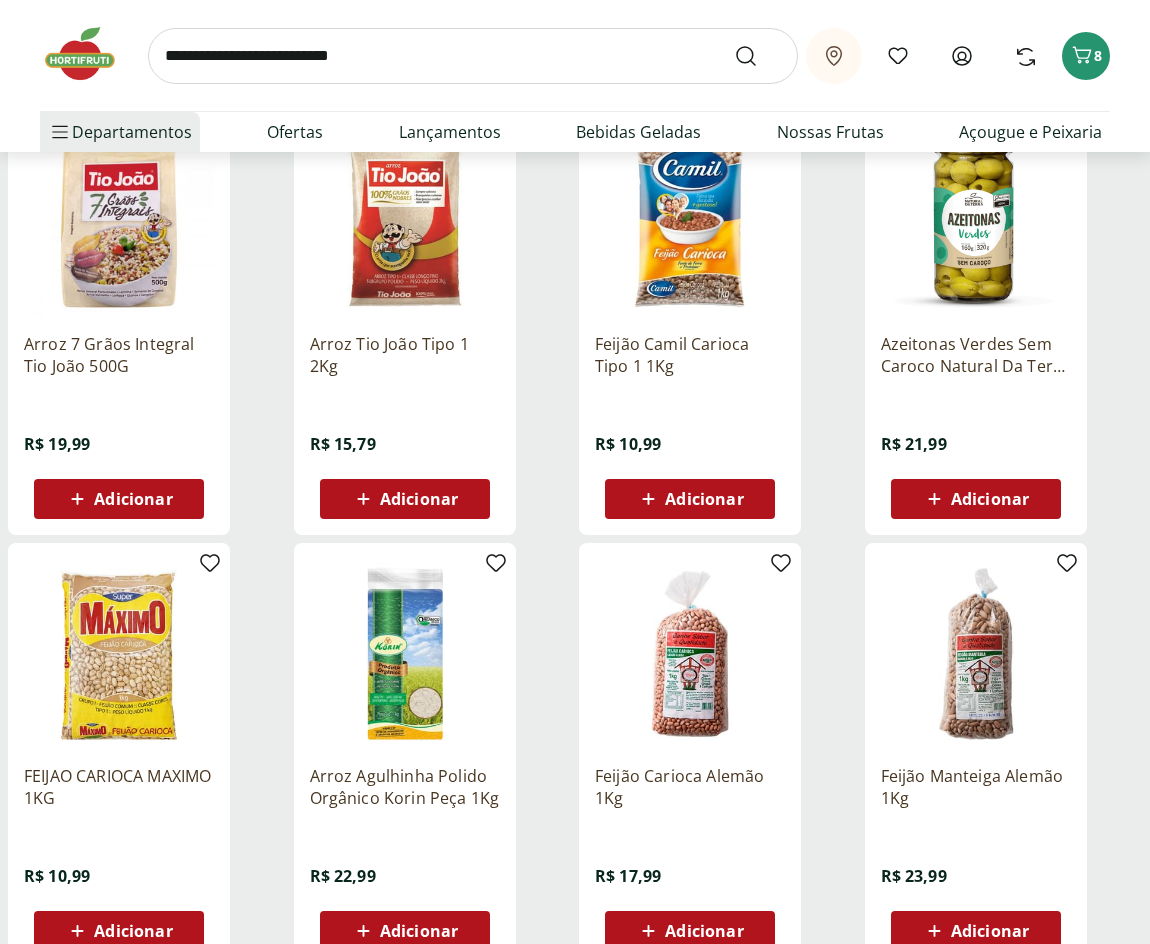 scroll, scrollTop: 1600, scrollLeft: 0, axis: vertical 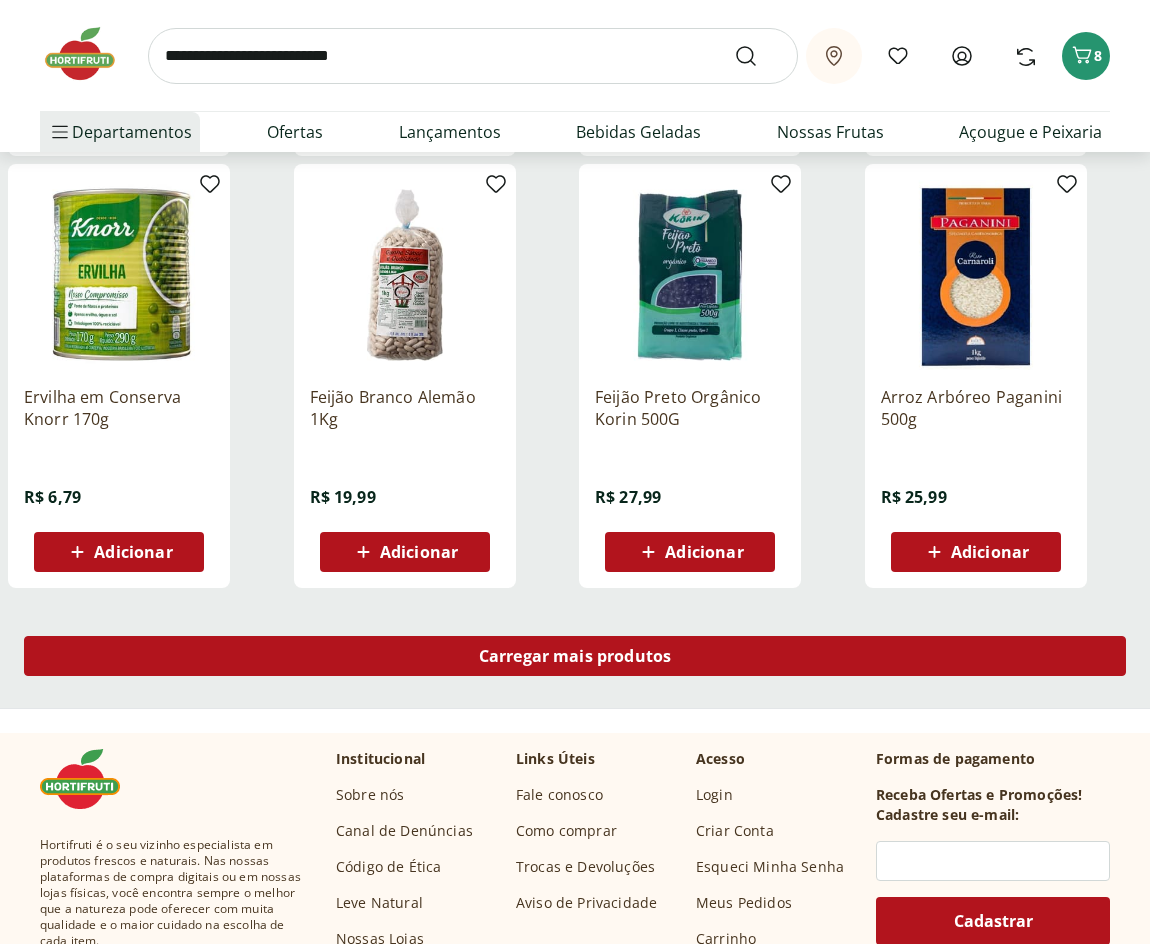 click on "Carregar mais produtos" at bounding box center [575, 656] 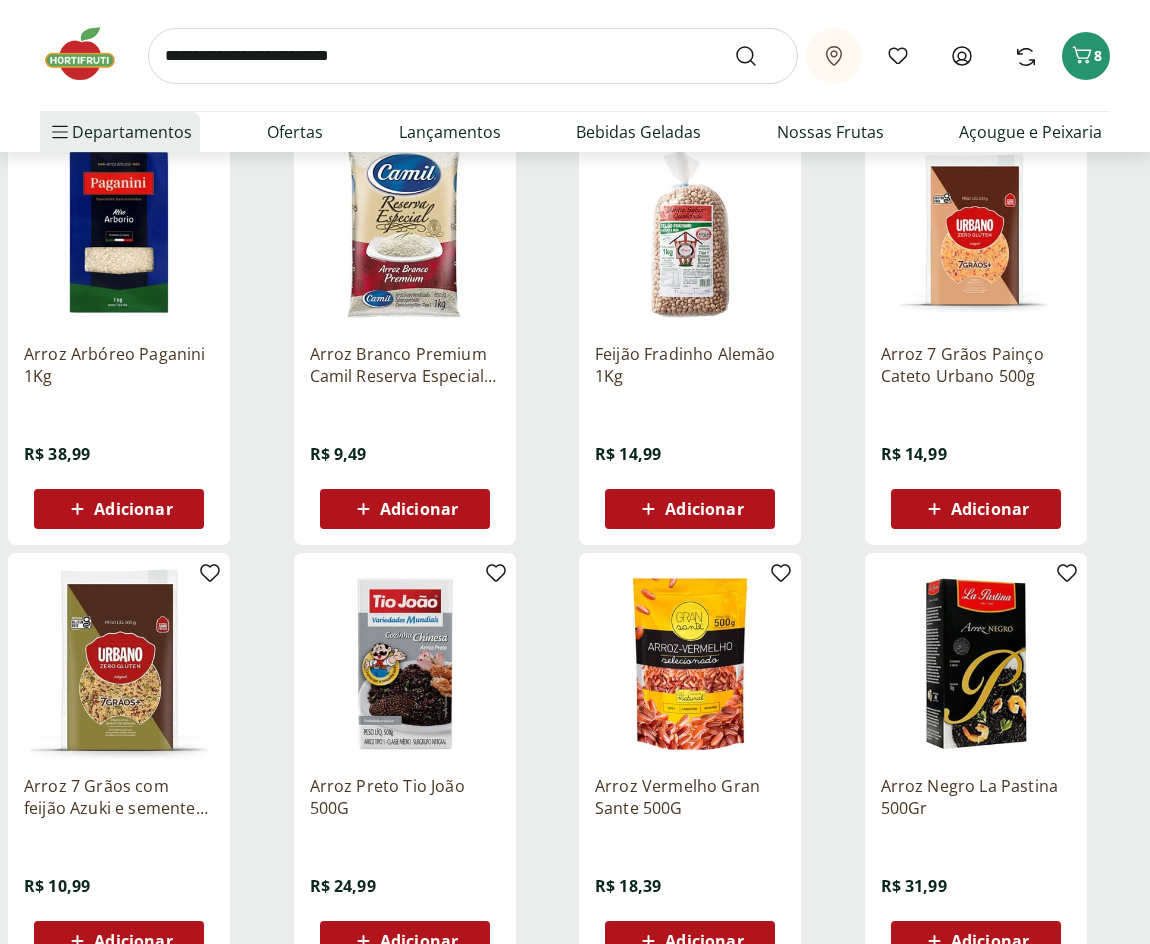 scroll, scrollTop: 2900, scrollLeft: 0, axis: vertical 